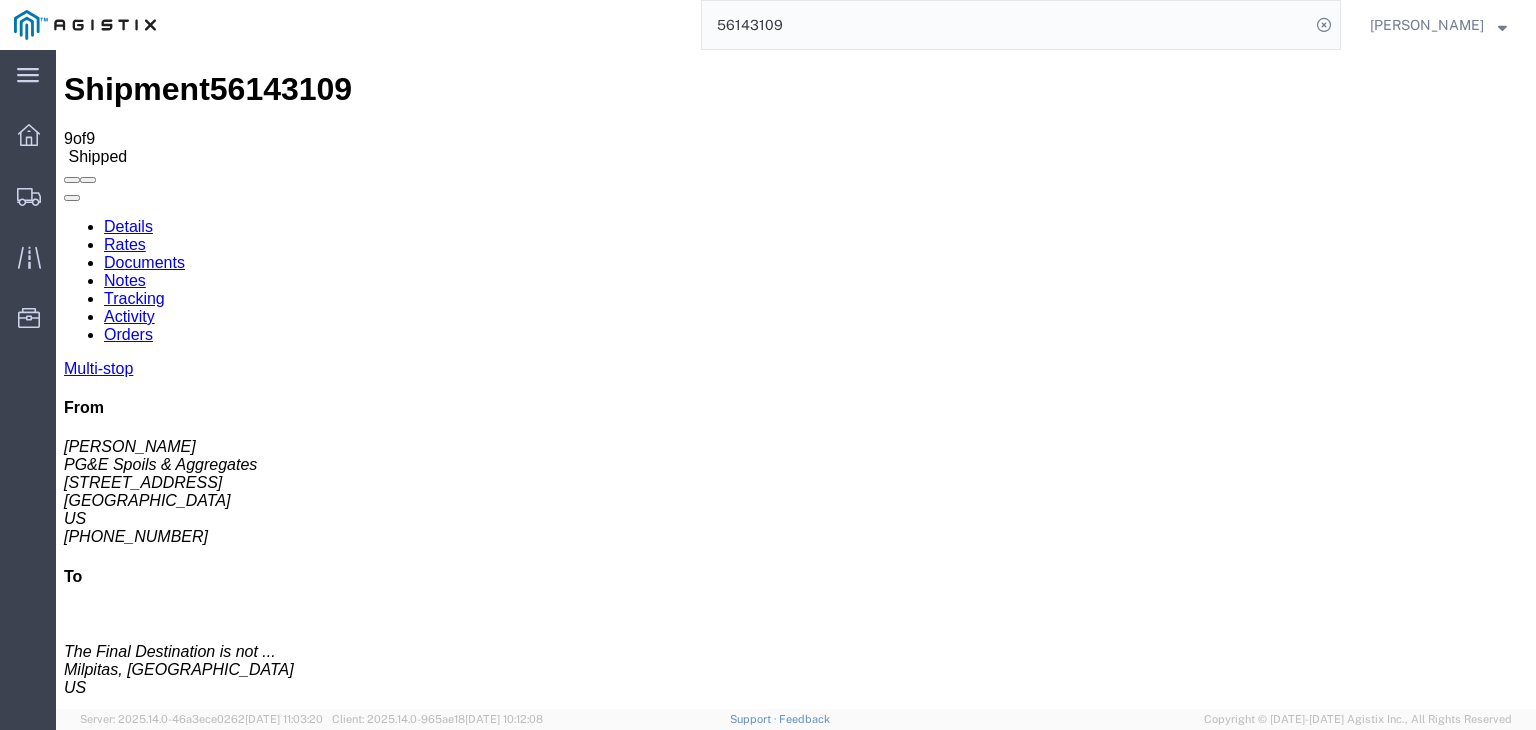 scroll, scrollTop: 0, scrollLeft: 0, axis: both 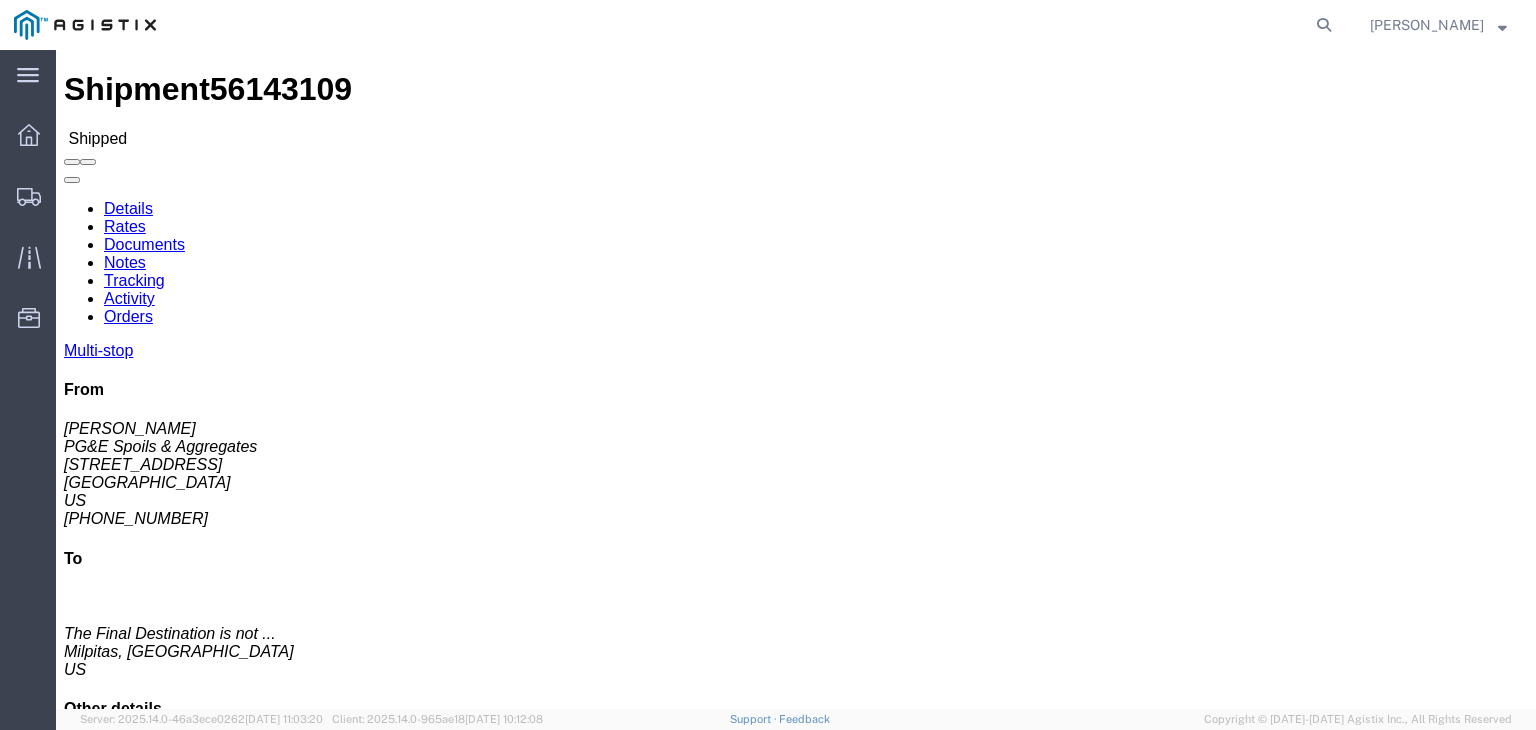 click on "Documents" 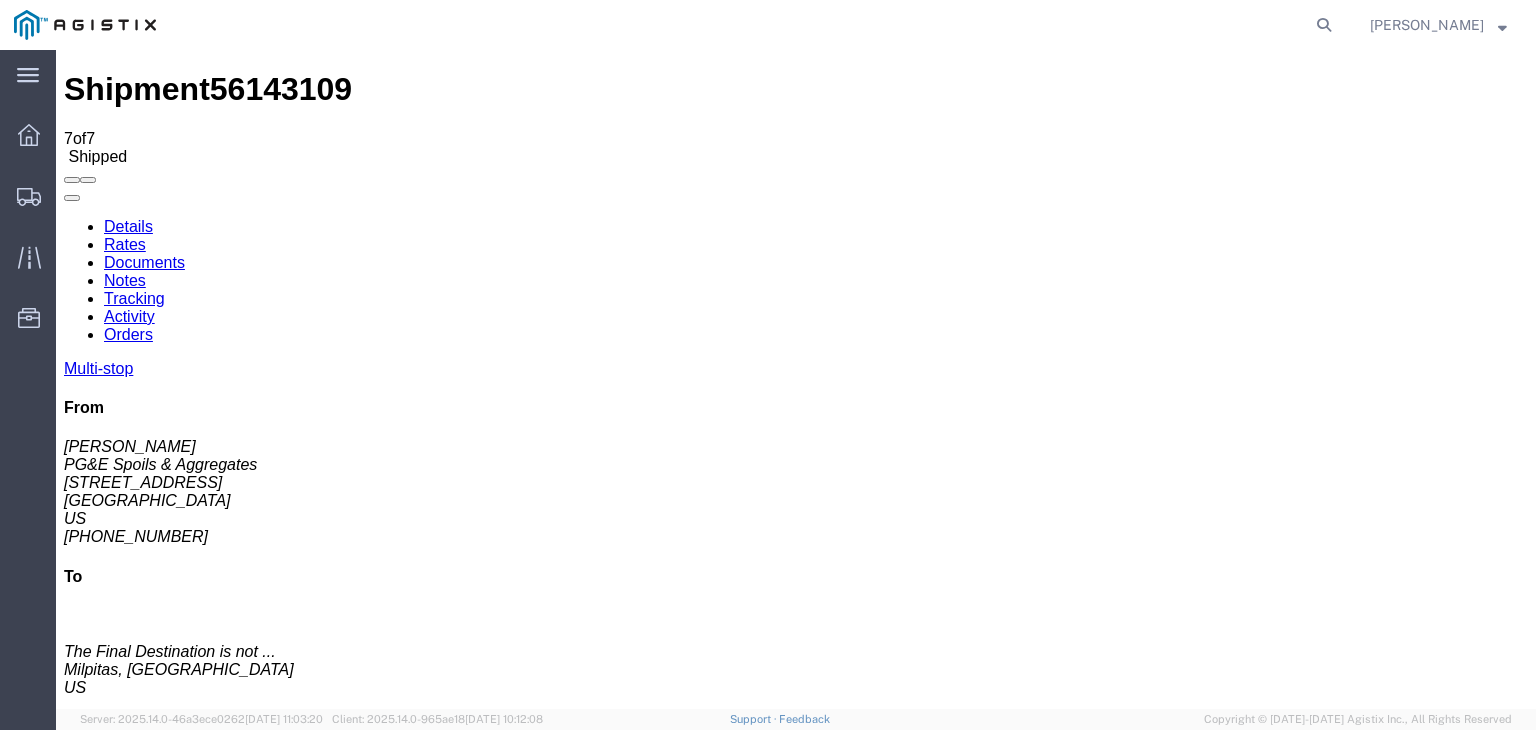 click on "image_2025-07-10_15_35_47.jpg" at bounding box center (251, 1777) 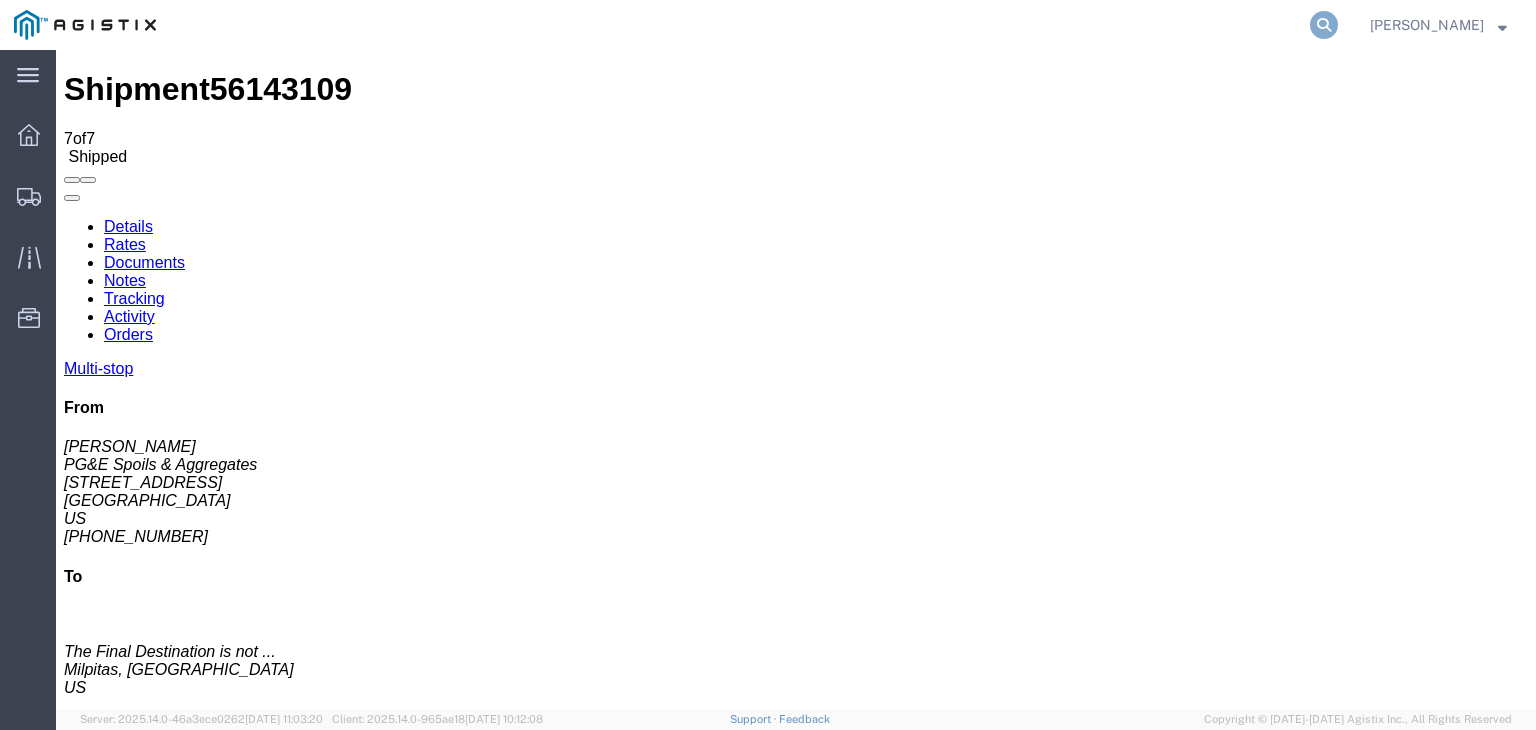 click 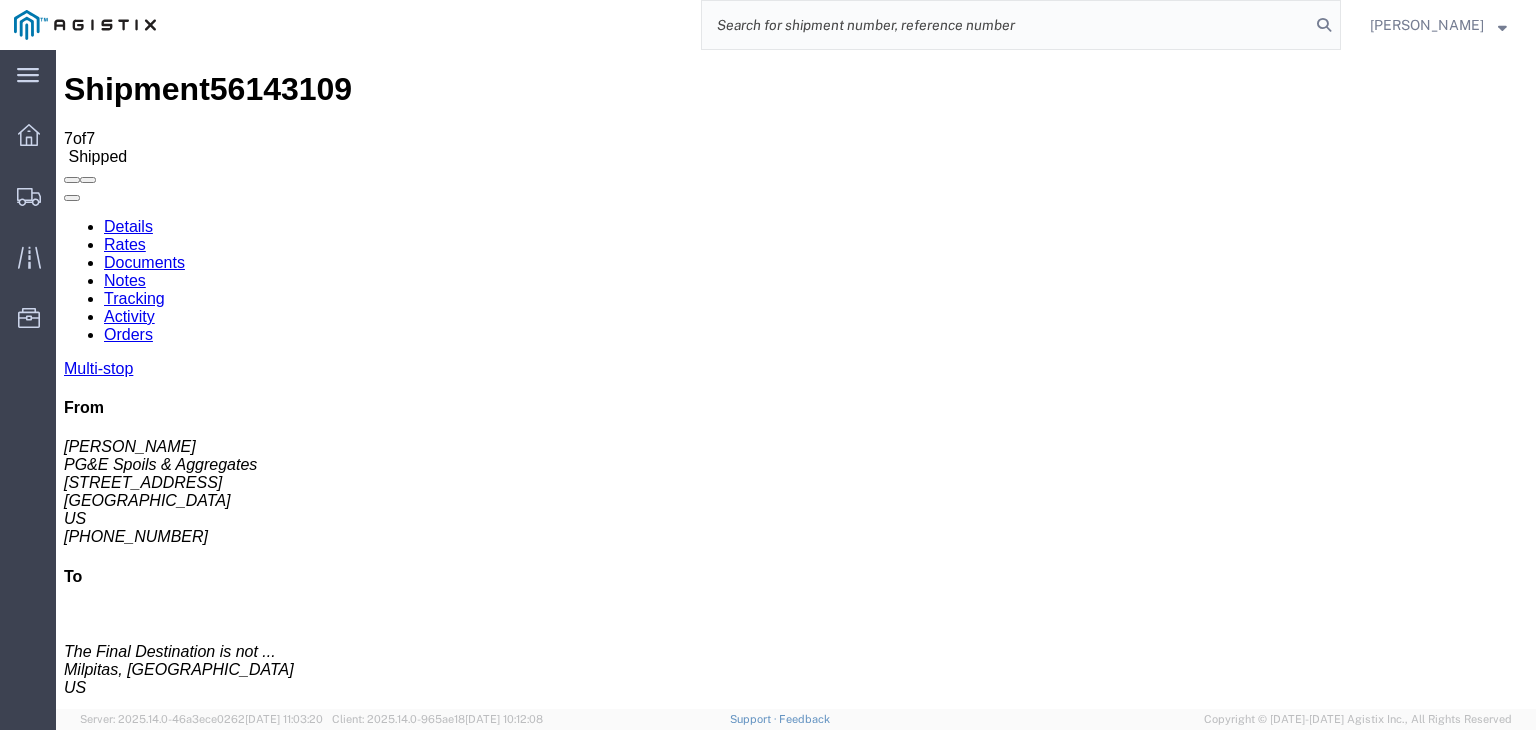 click 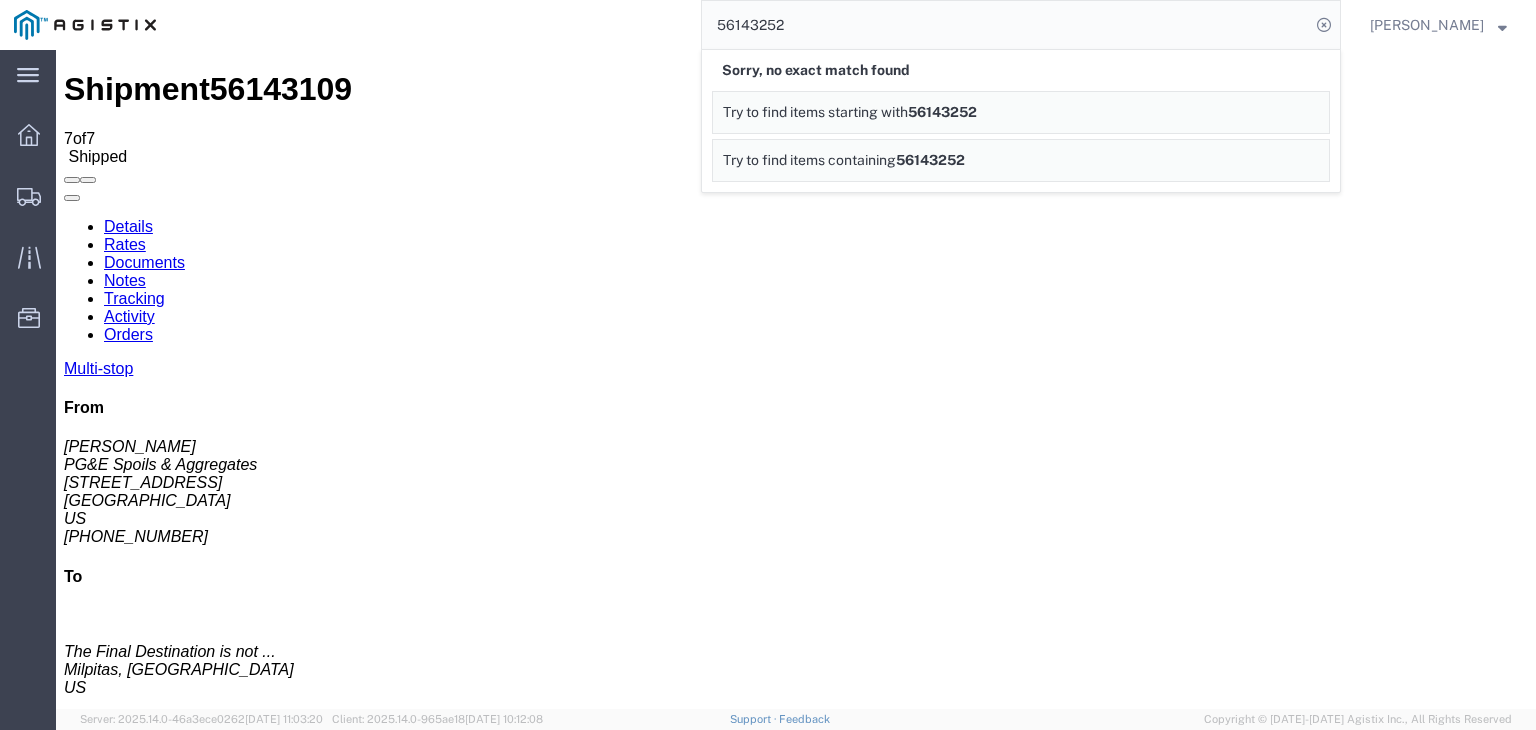 click on "56143252" 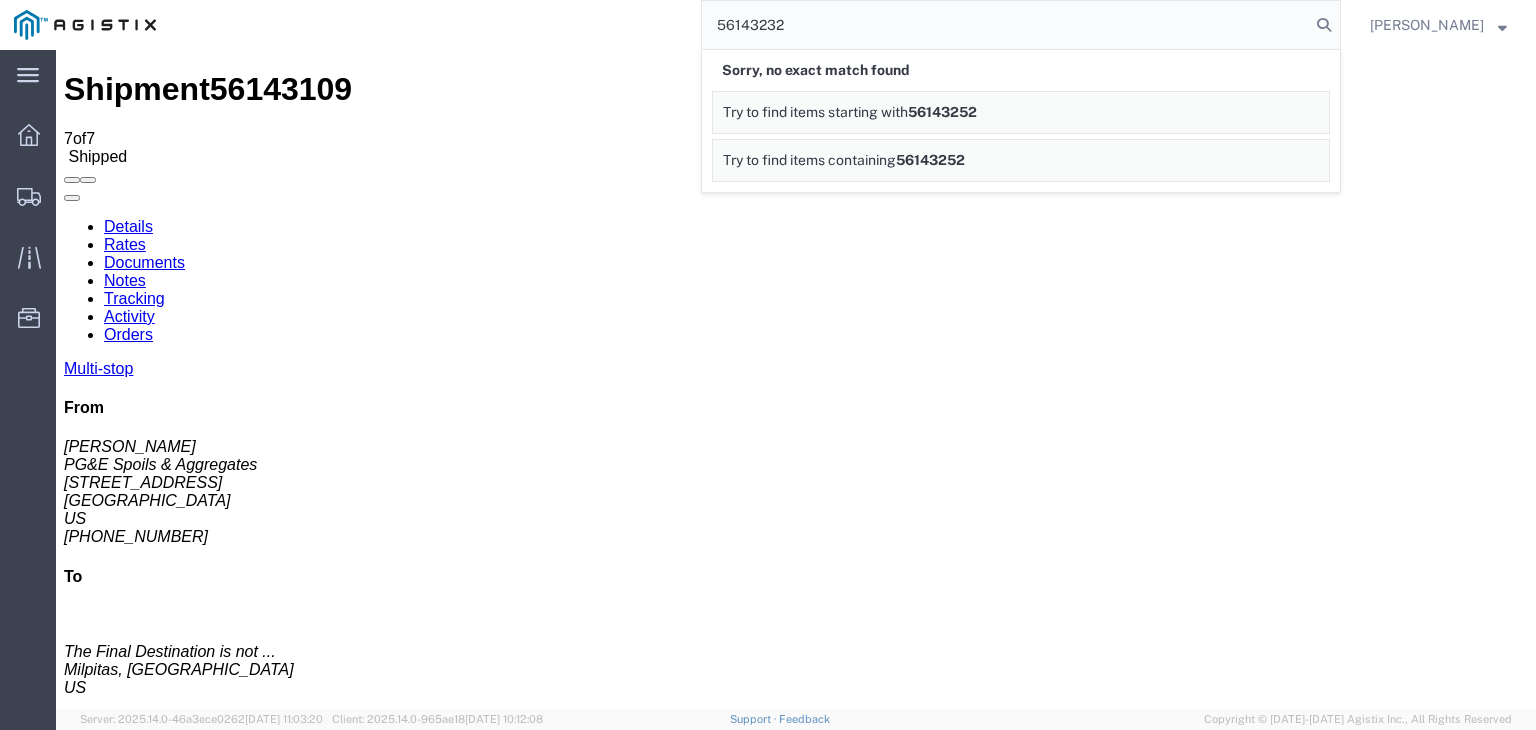 type on "56143232" 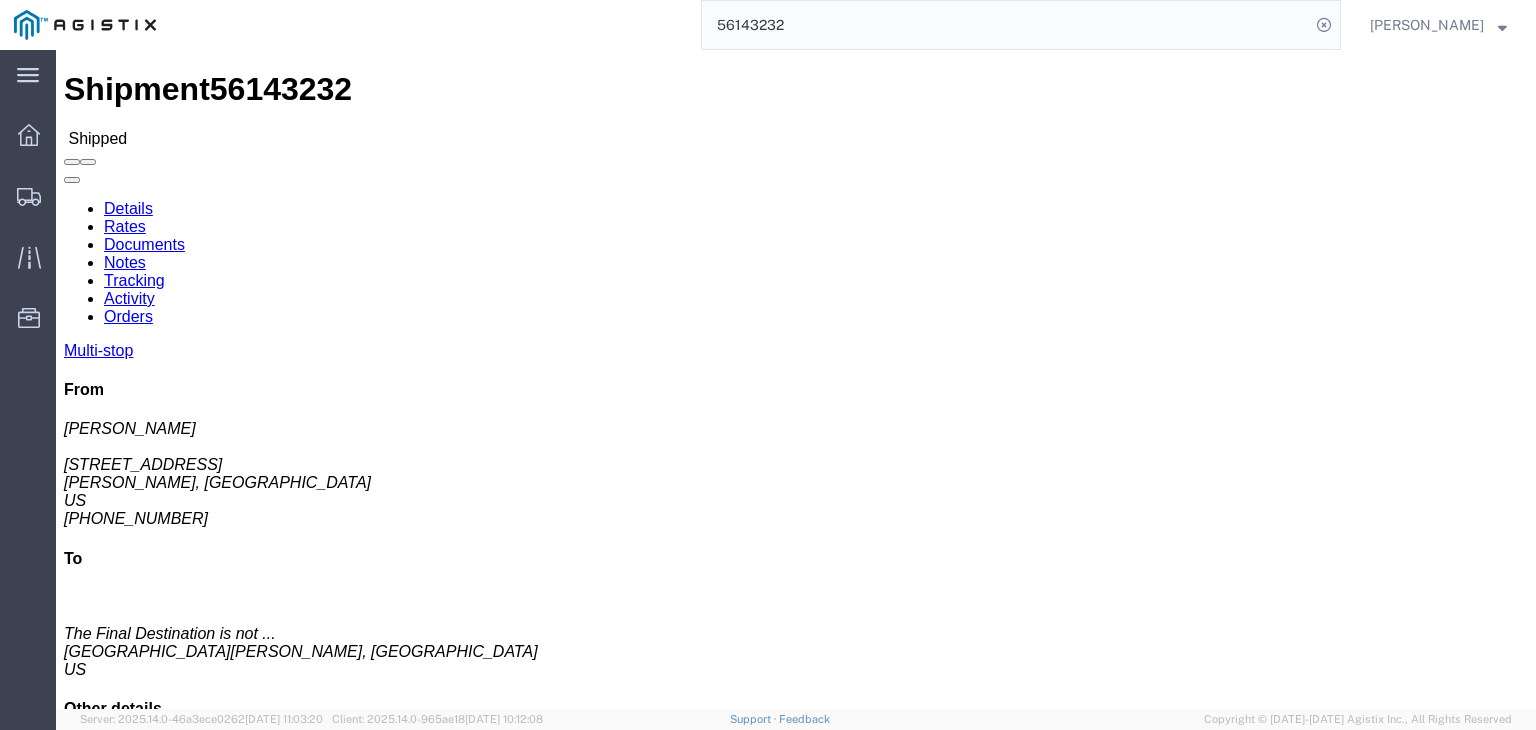 click on "Documents" 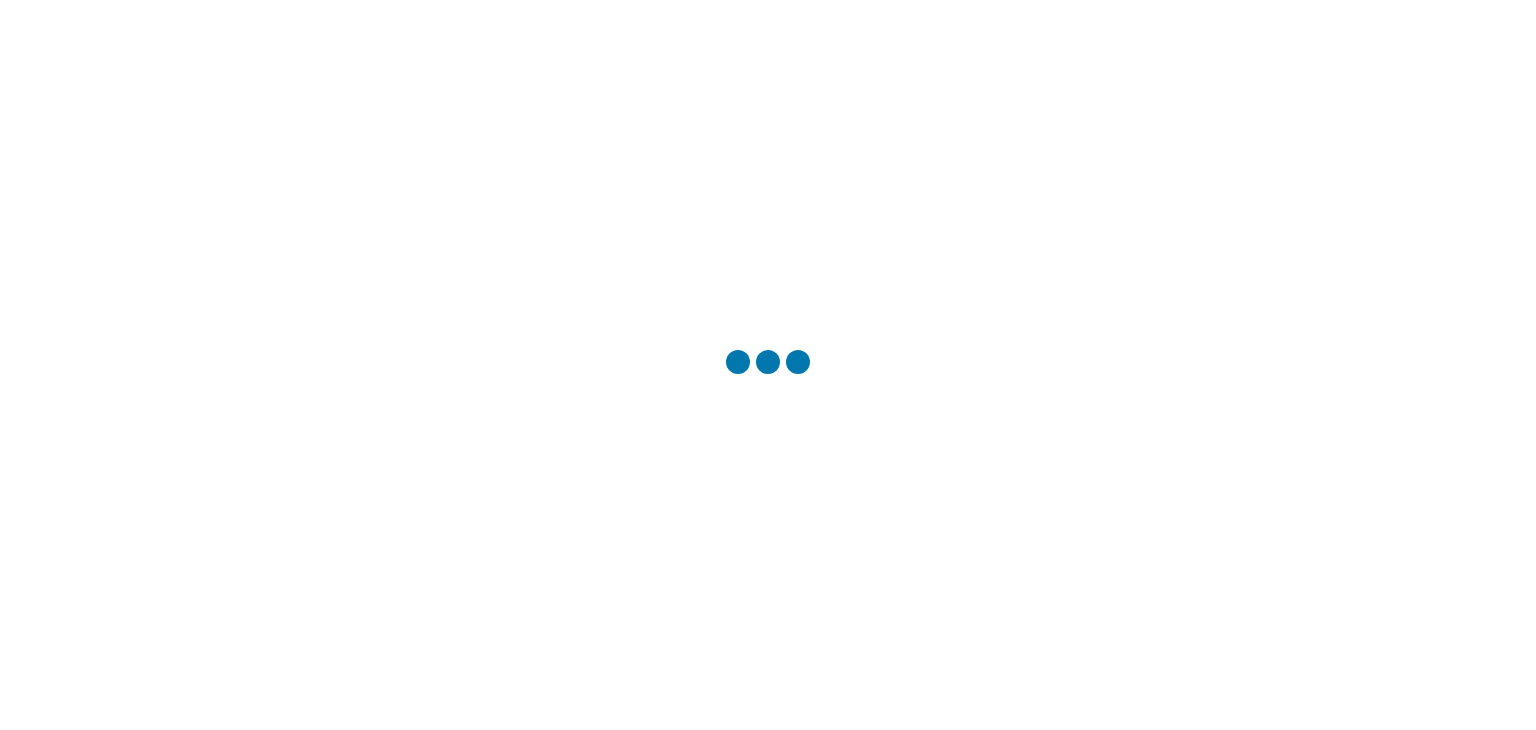 scroll, scrollTop: 0, scrollLeft: 0, axis: both 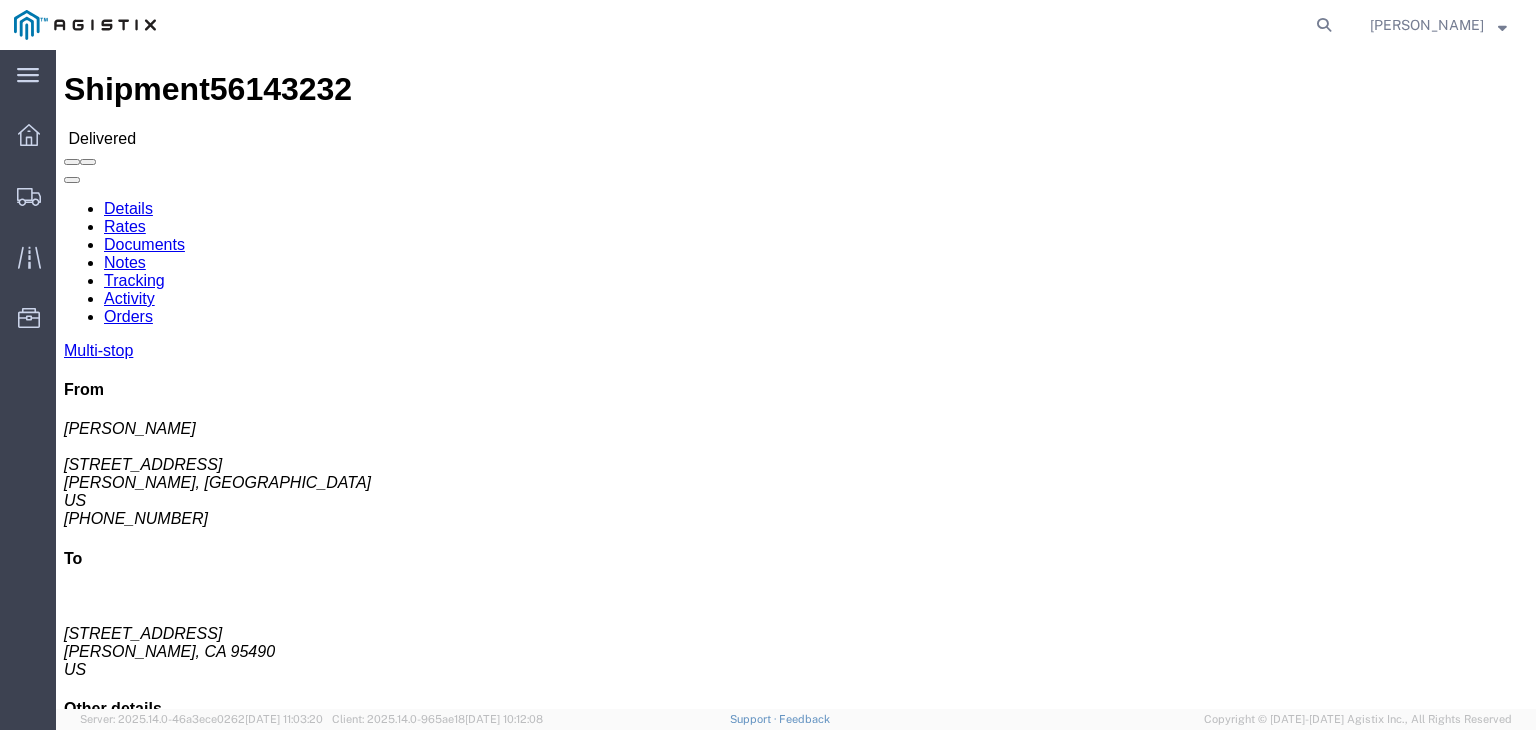 click on "Documents" 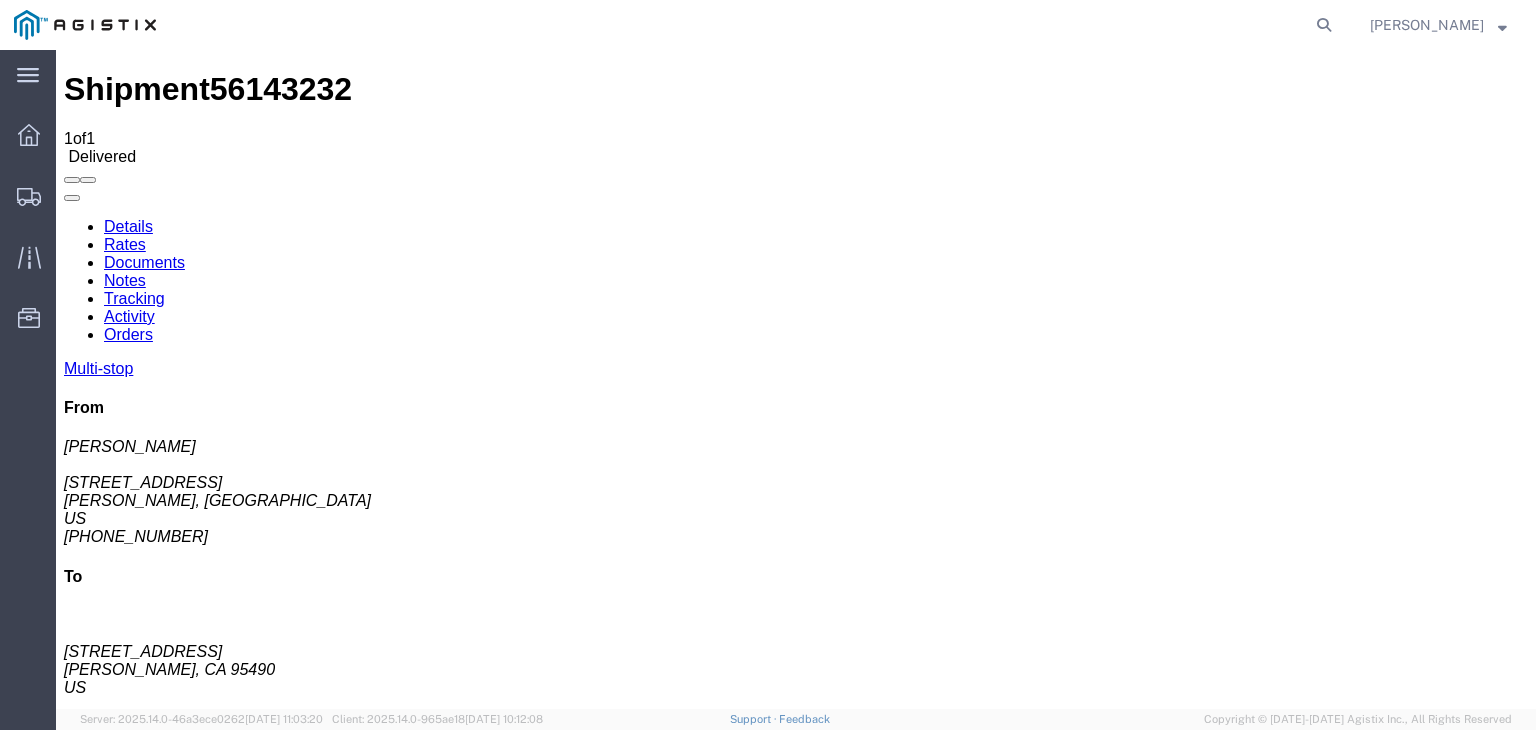 click on "IMG_6157_2025-07-10_16_15_26.jpeg" at bounding box center (210, 1685) 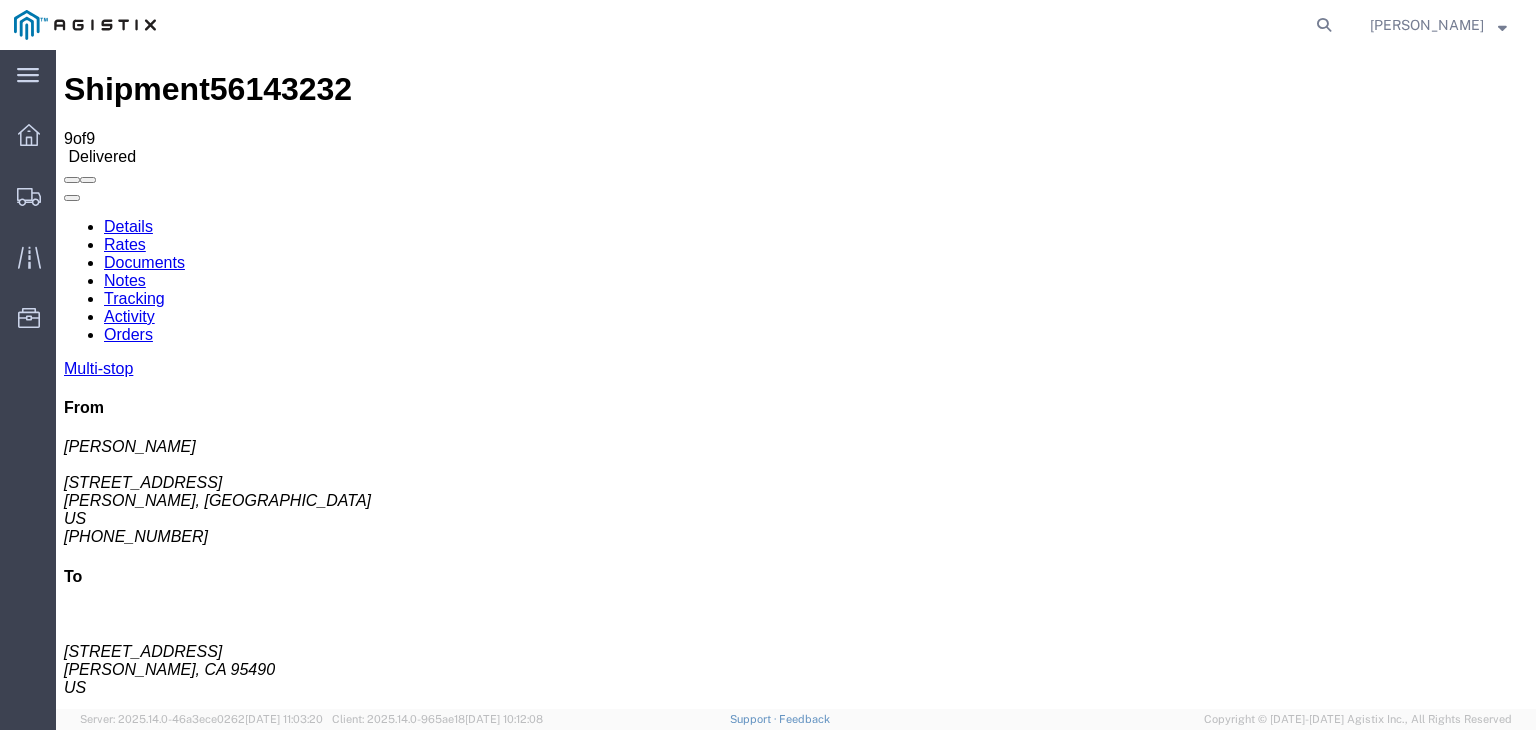 click at bounding box center (64, 218) 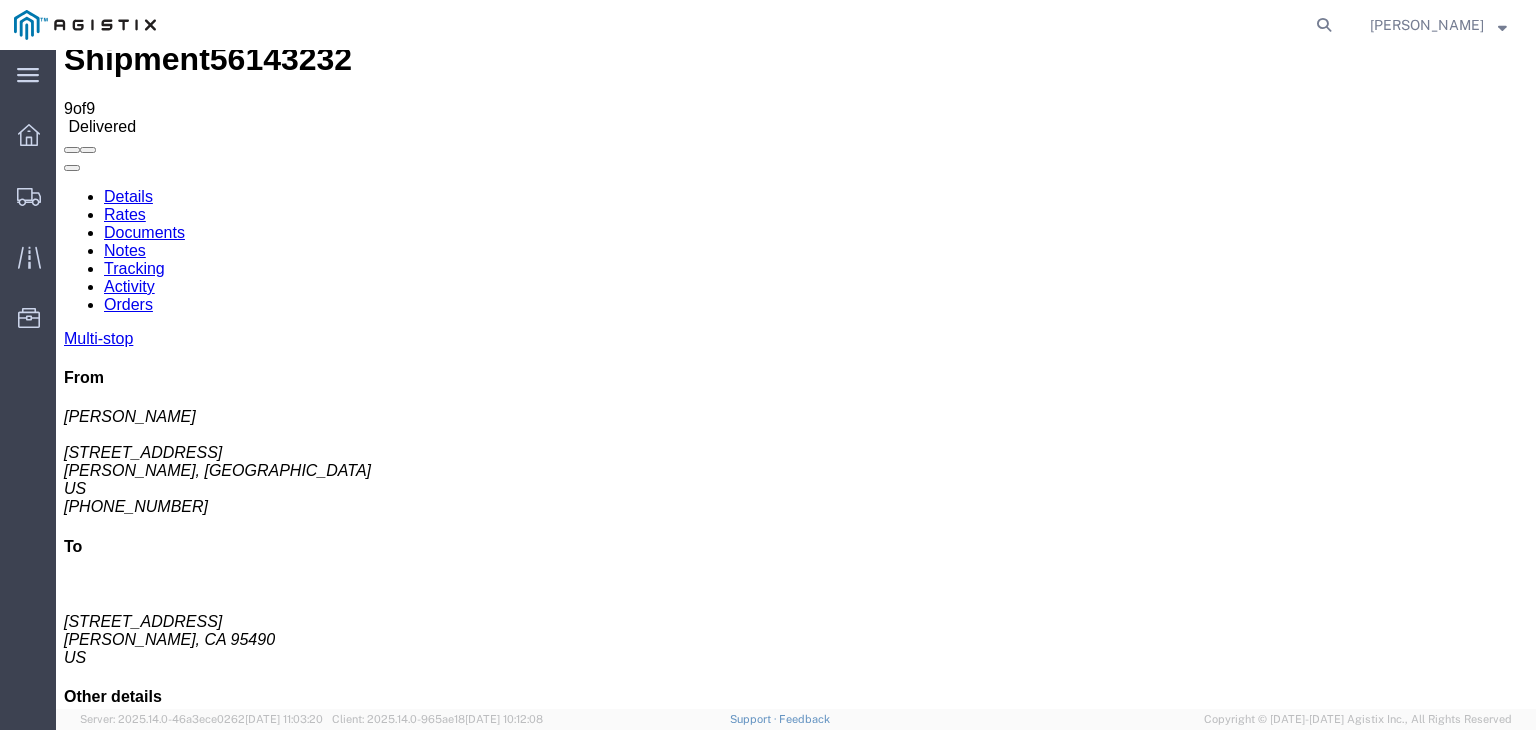 scroll, scrollTop: 59, scrollLeft: 0, axis: vertical 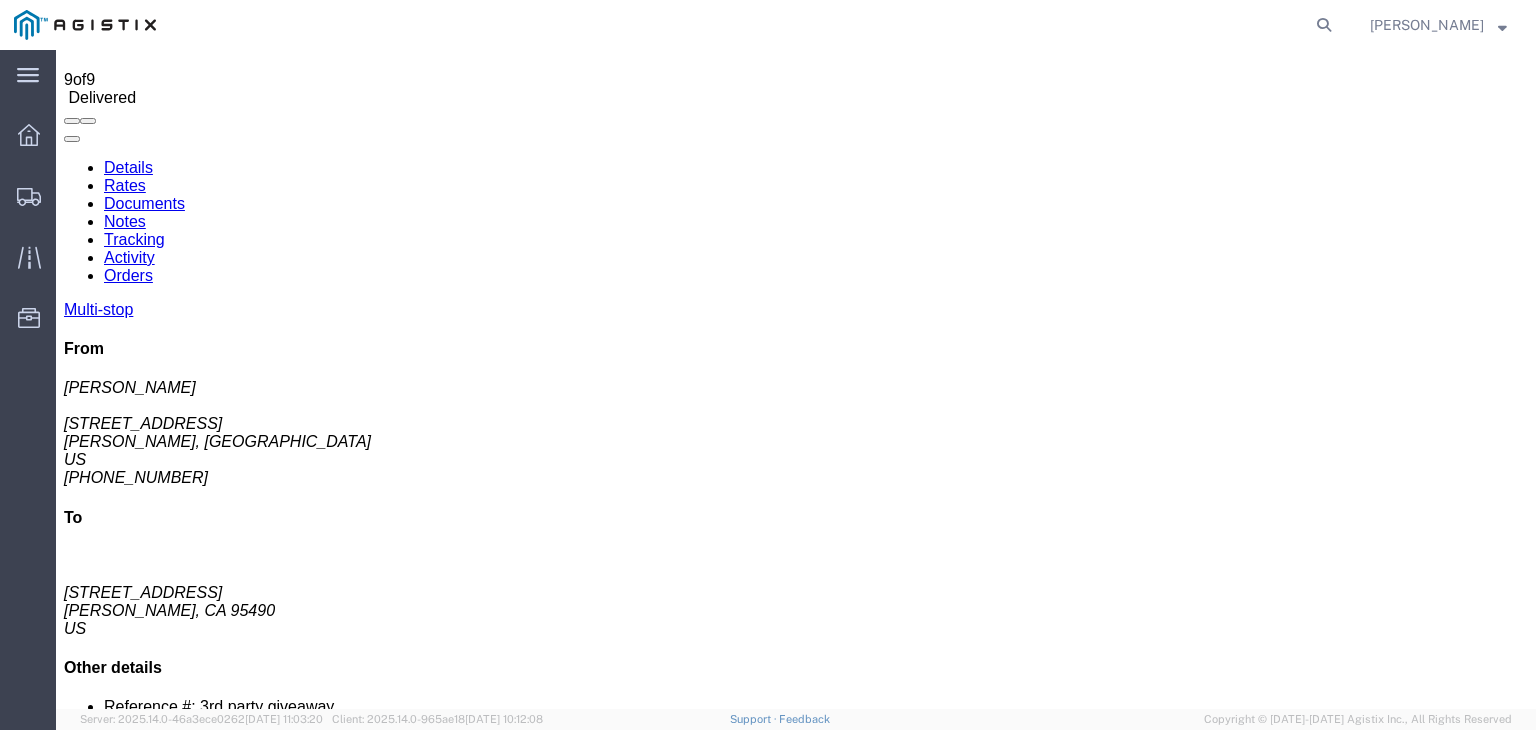 click on "Notes" at bounding box center [125, 221] 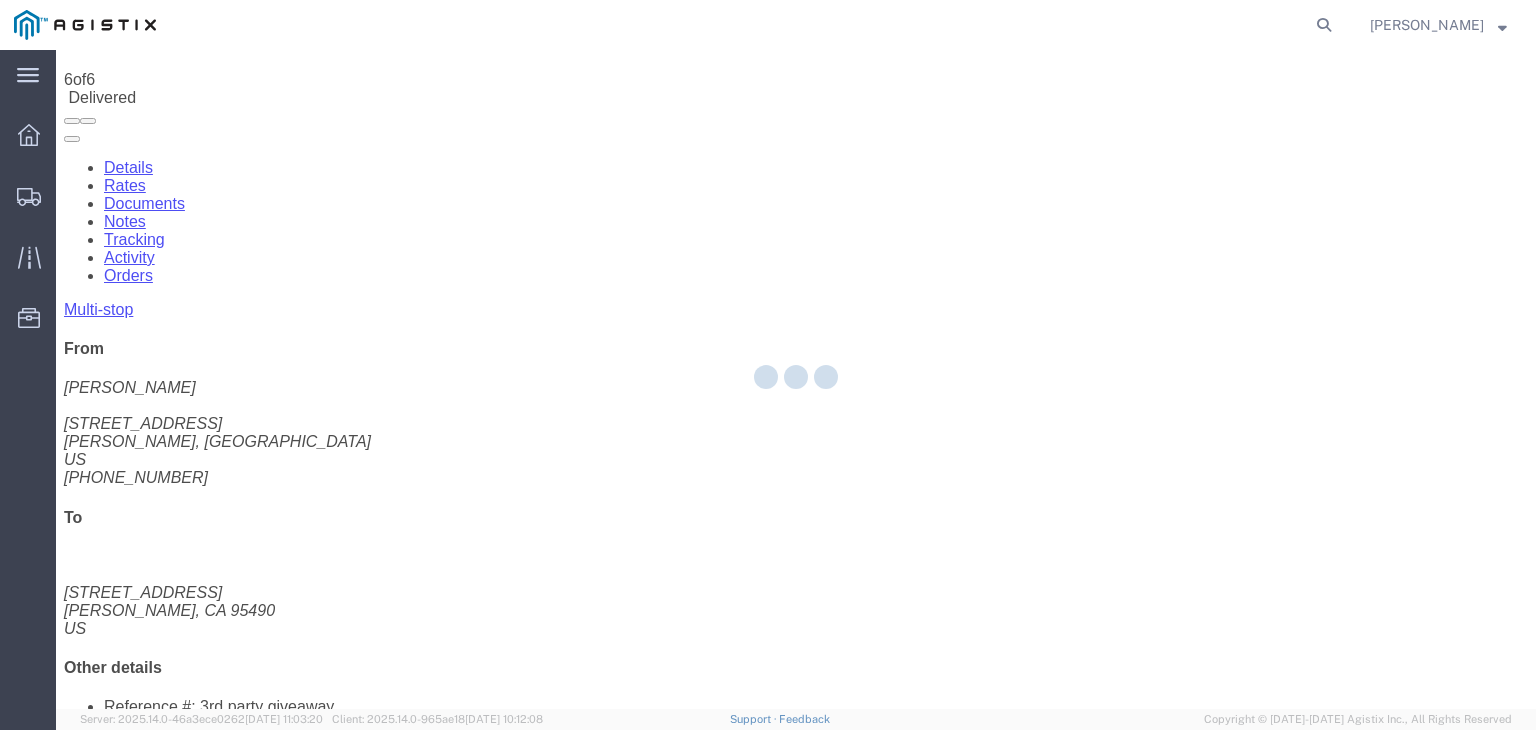 scroll, scrollTop: 0, scrollLeft: 0, axis: both 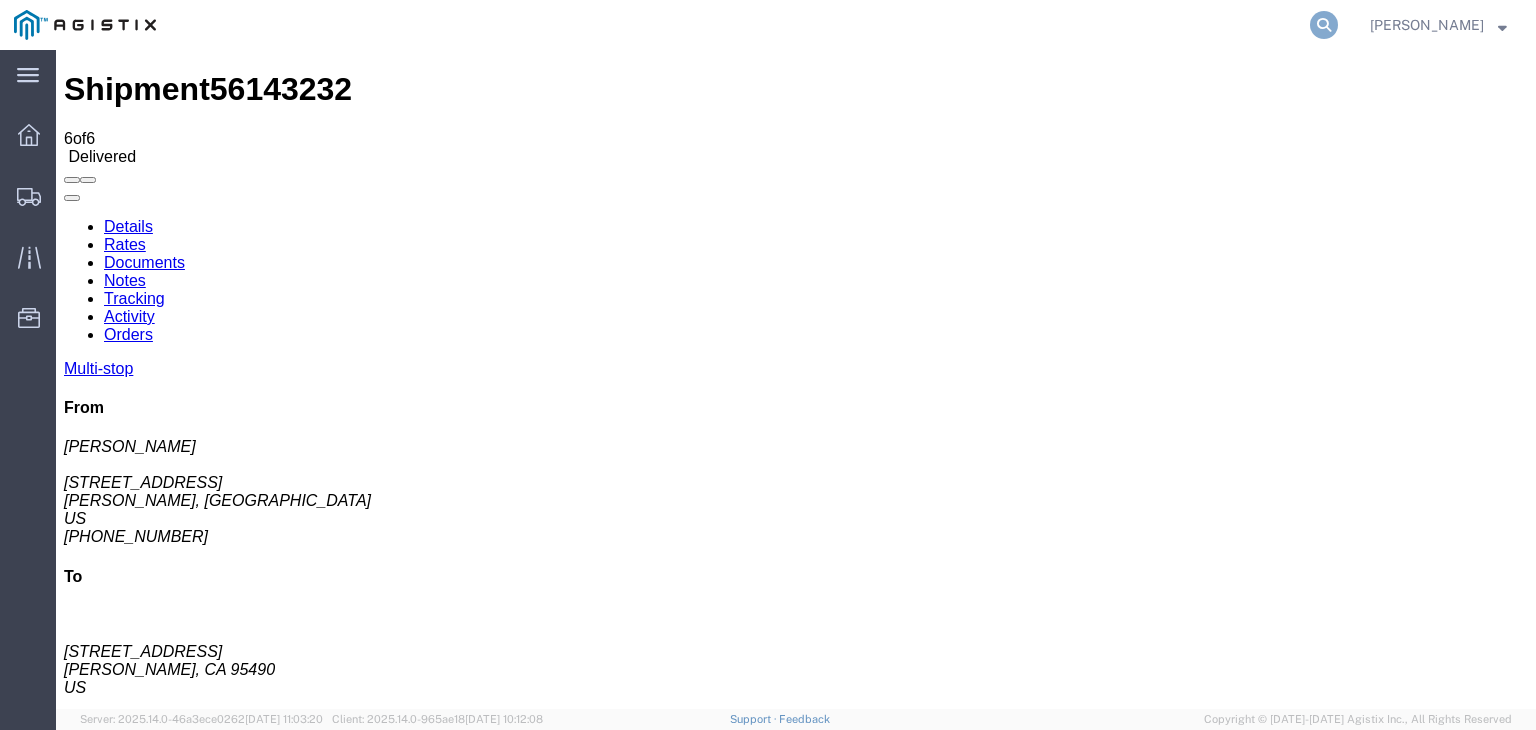 click 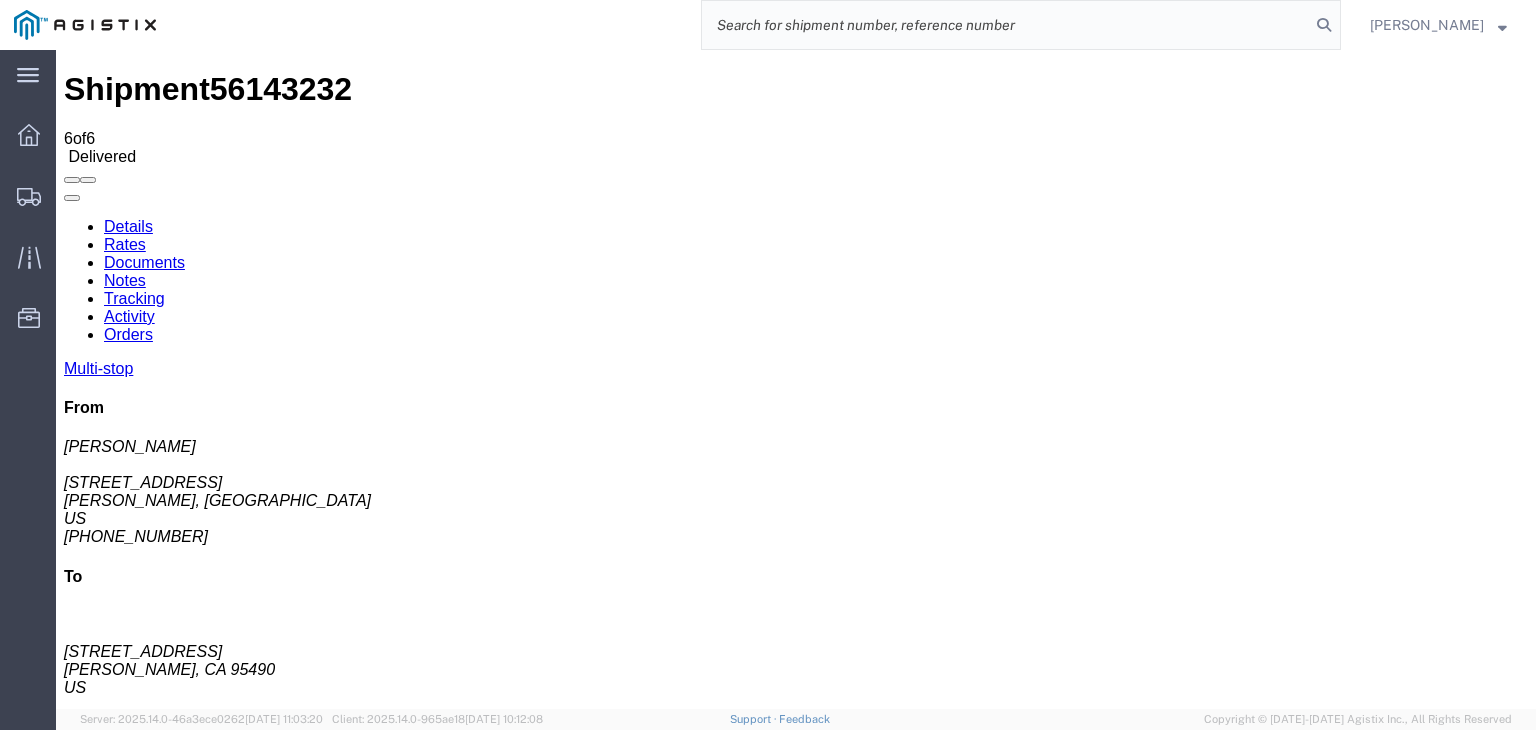 click 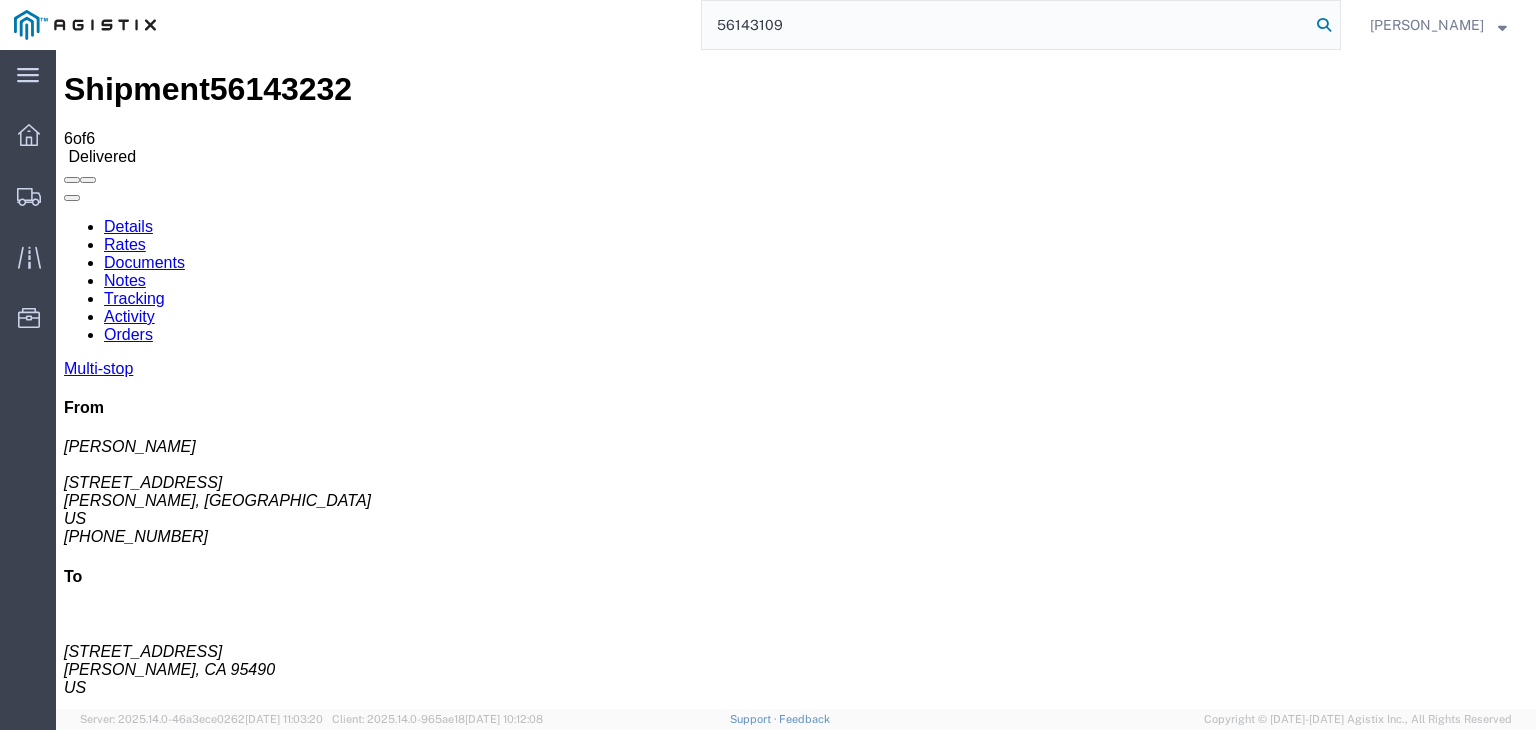 type on "56143109" 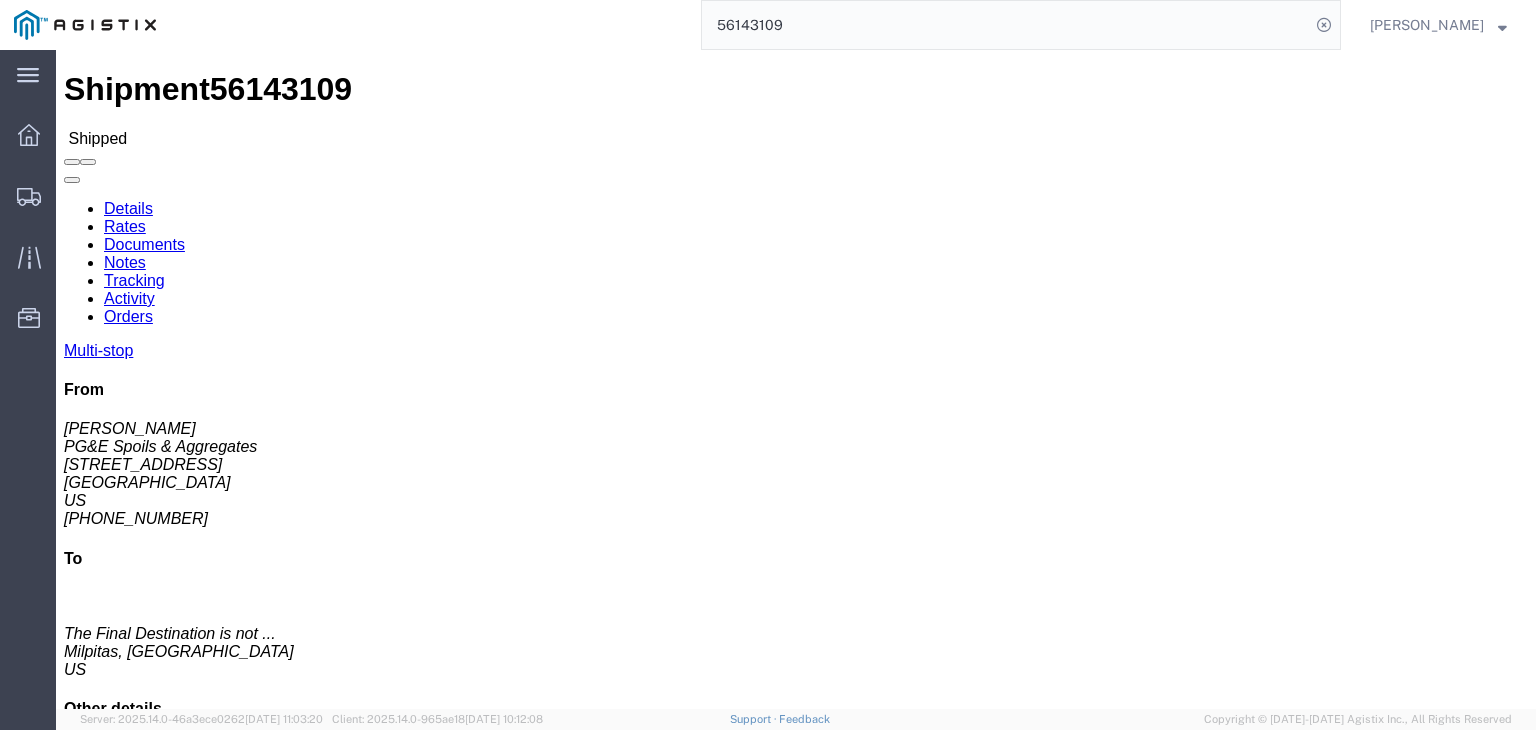 click 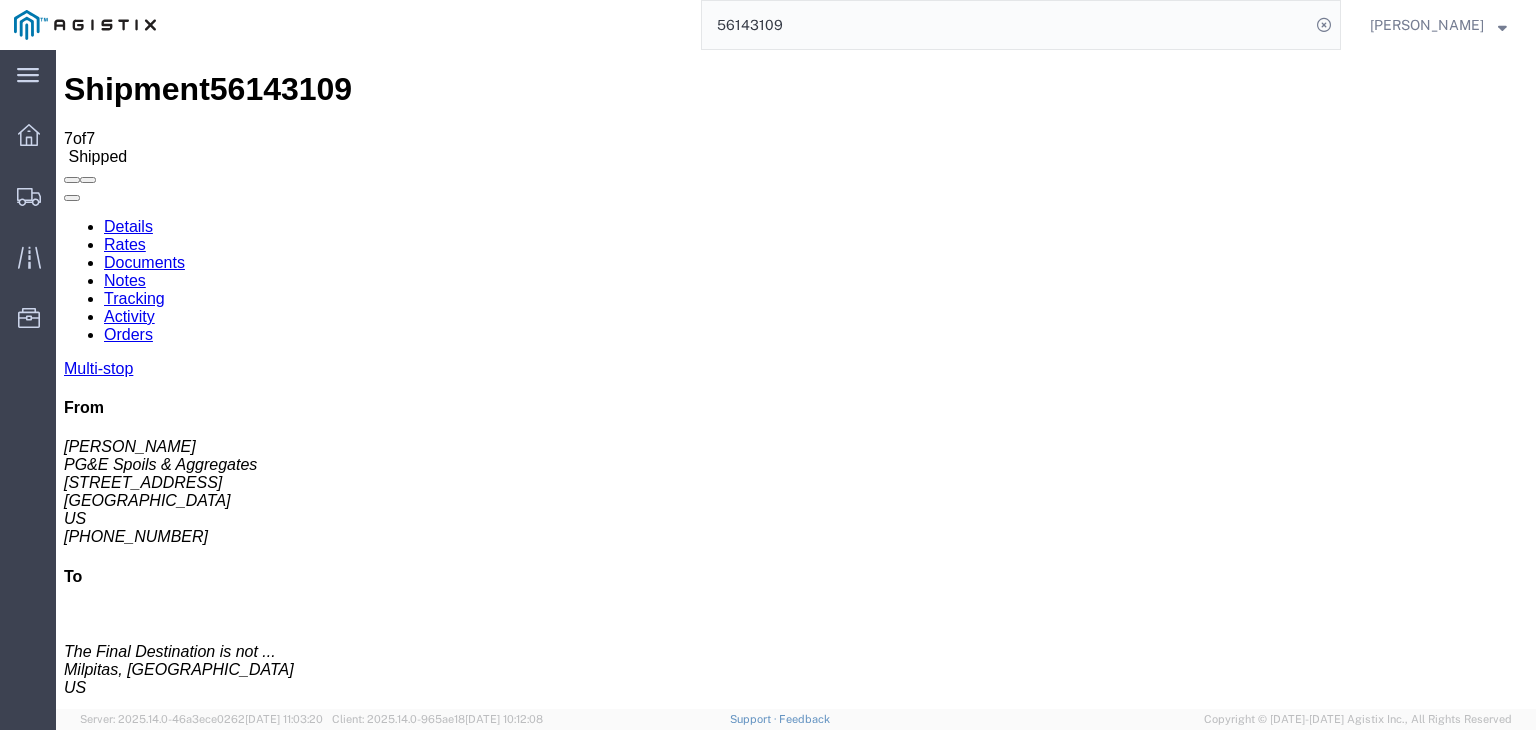 click on "Tracking" at bounding box center (134, 298) 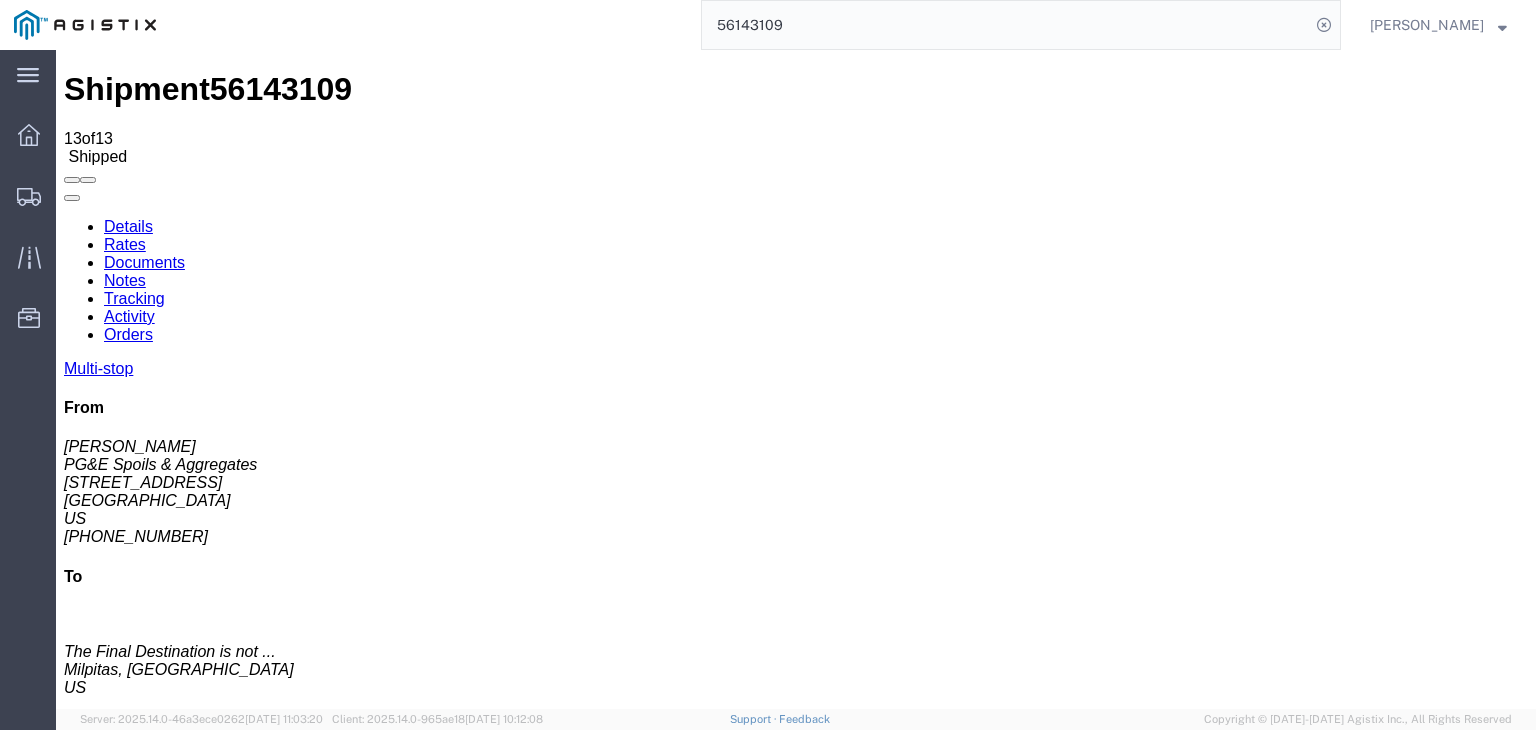 scroll, scrollTop: 242, scrollLeft: 0, axis: vertical 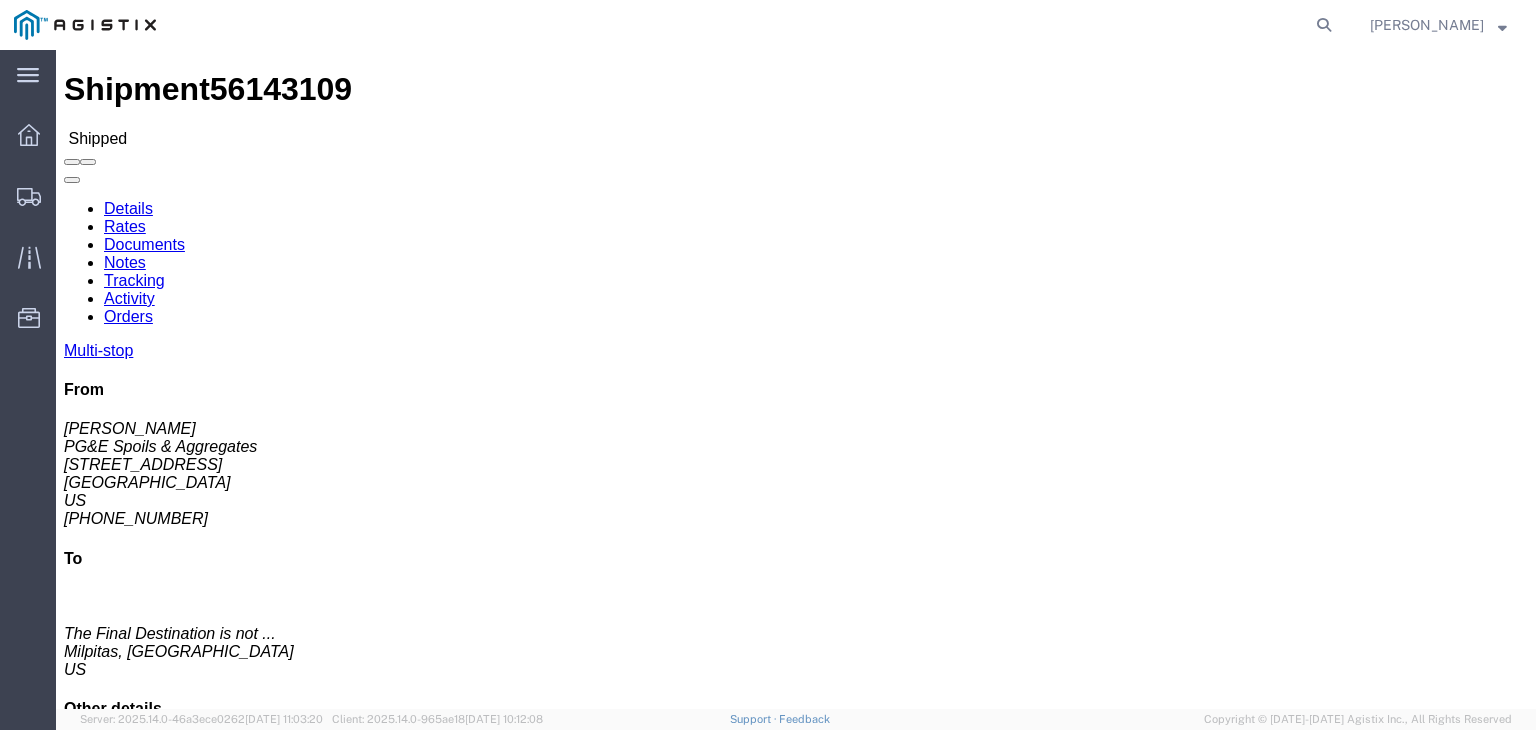 click on "Documents" 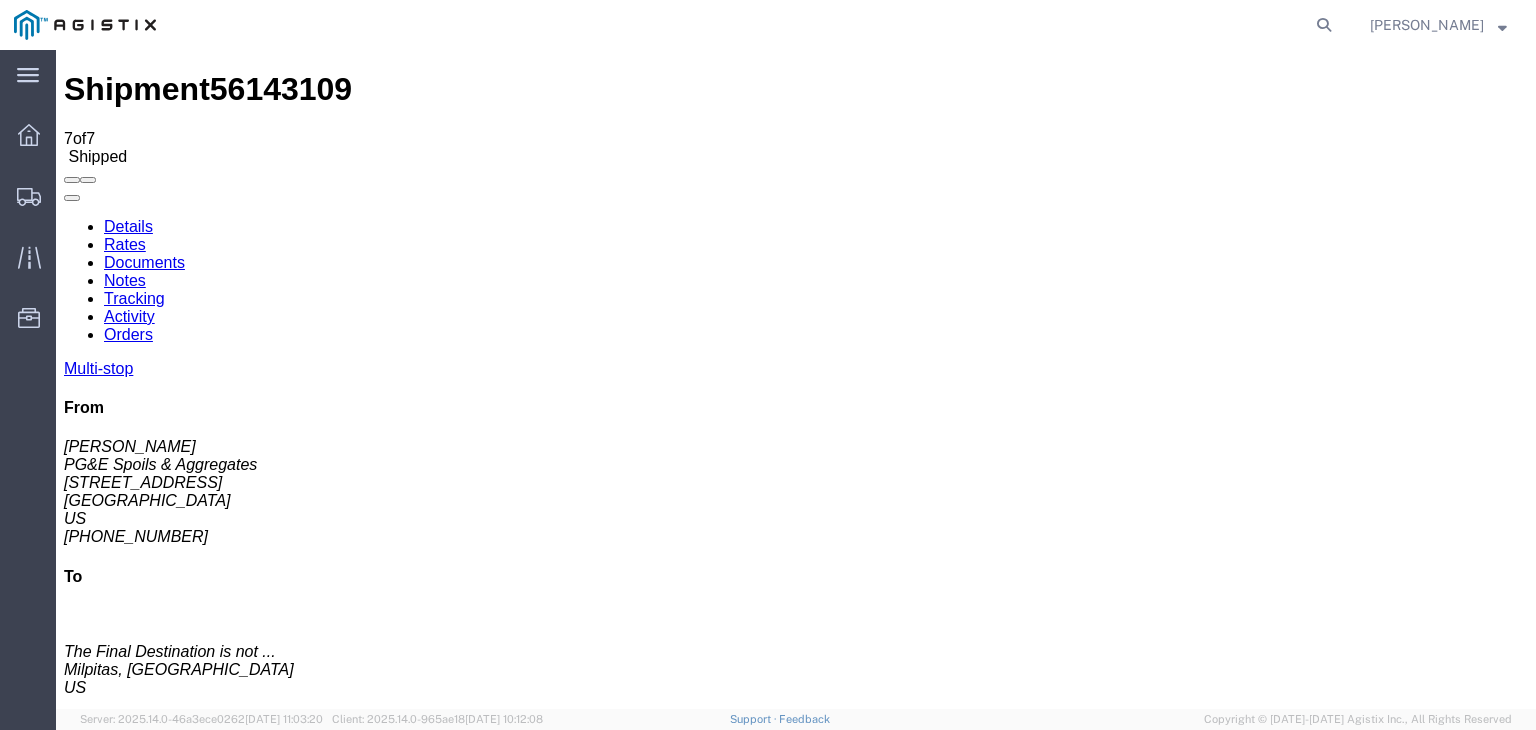 click on "image_2025-07-10_15_35_47.jpg" at bounding box center (251, 1777) 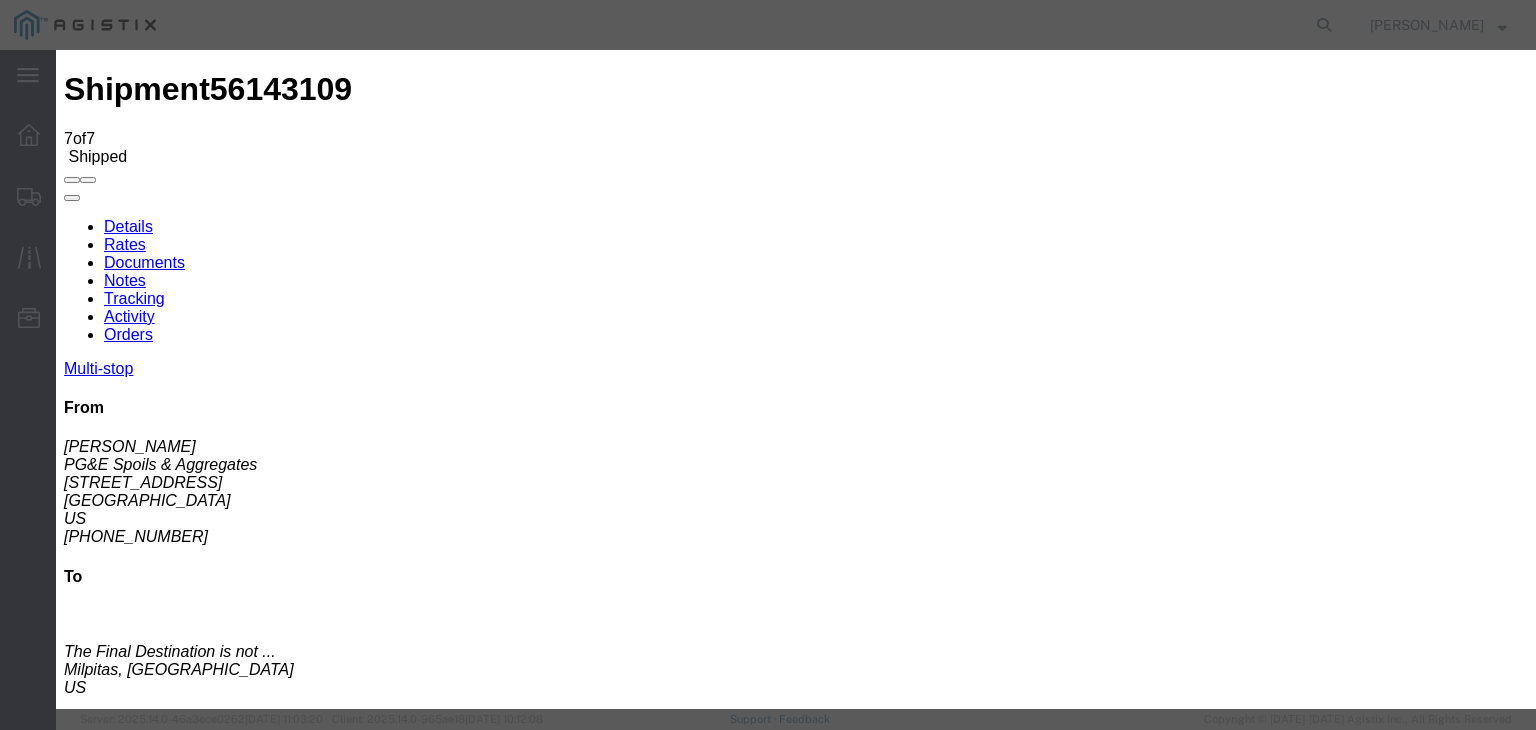 click on "Browse" at bounding box center (94, 1956) 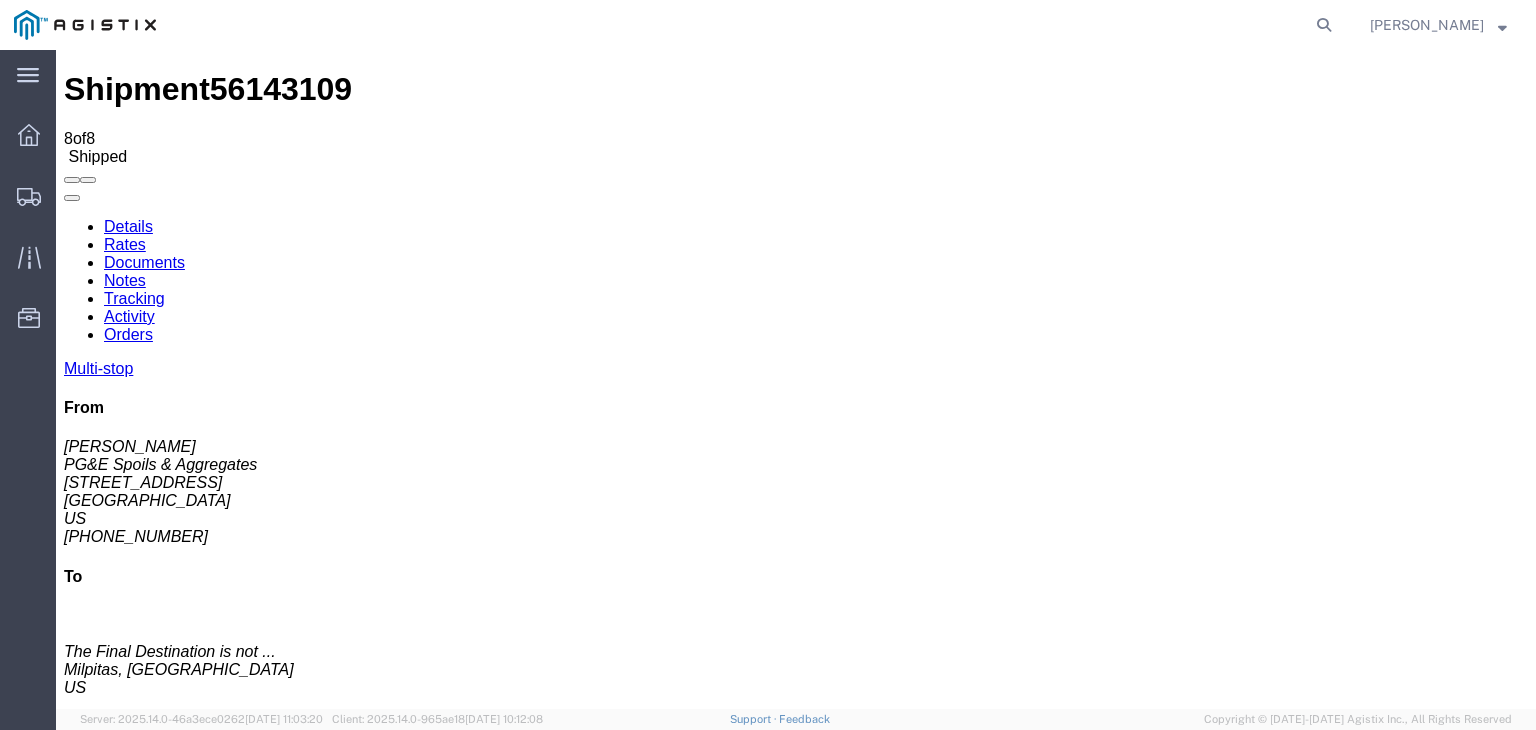 click on "Tracking" at bounding box center (134, 298) 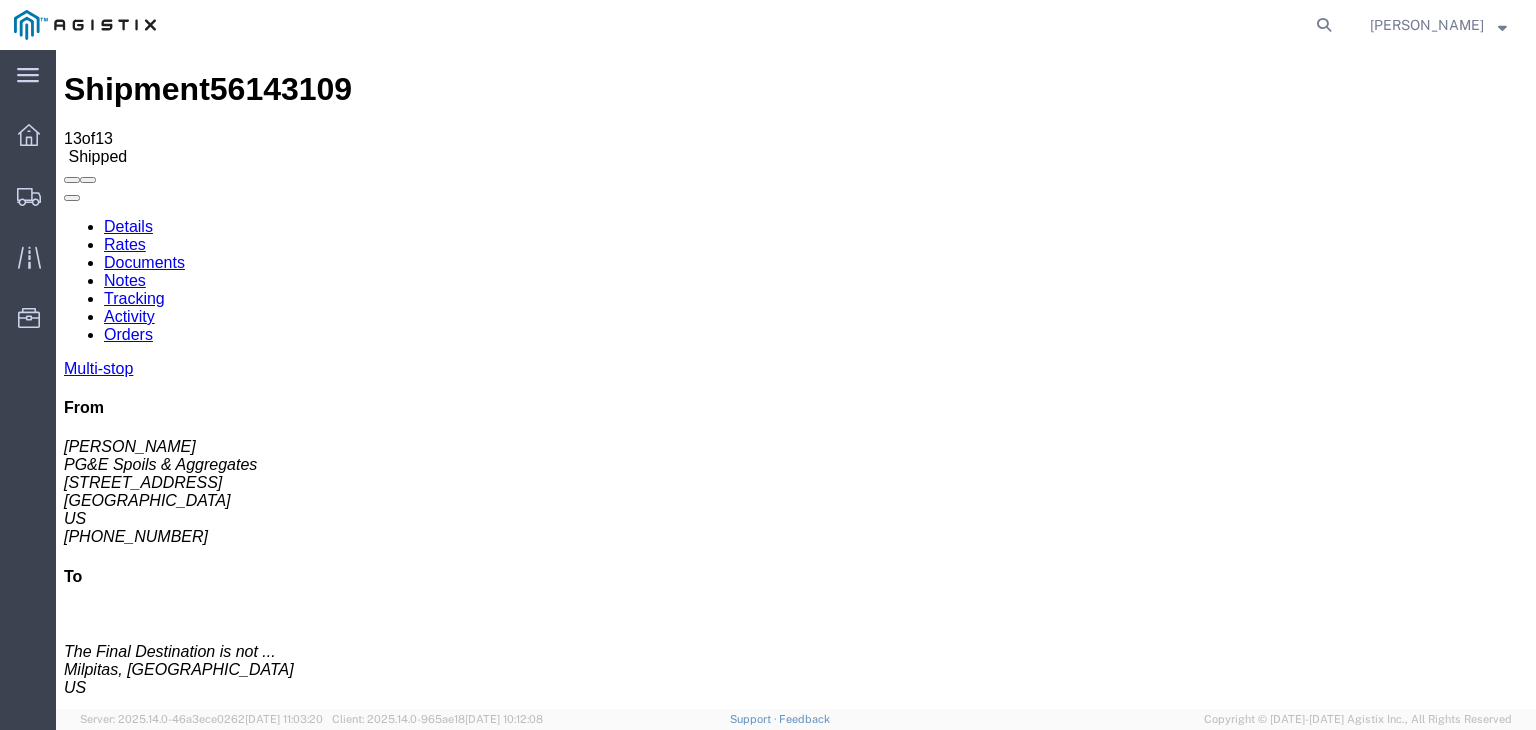 click at bounding box center [64, 218] 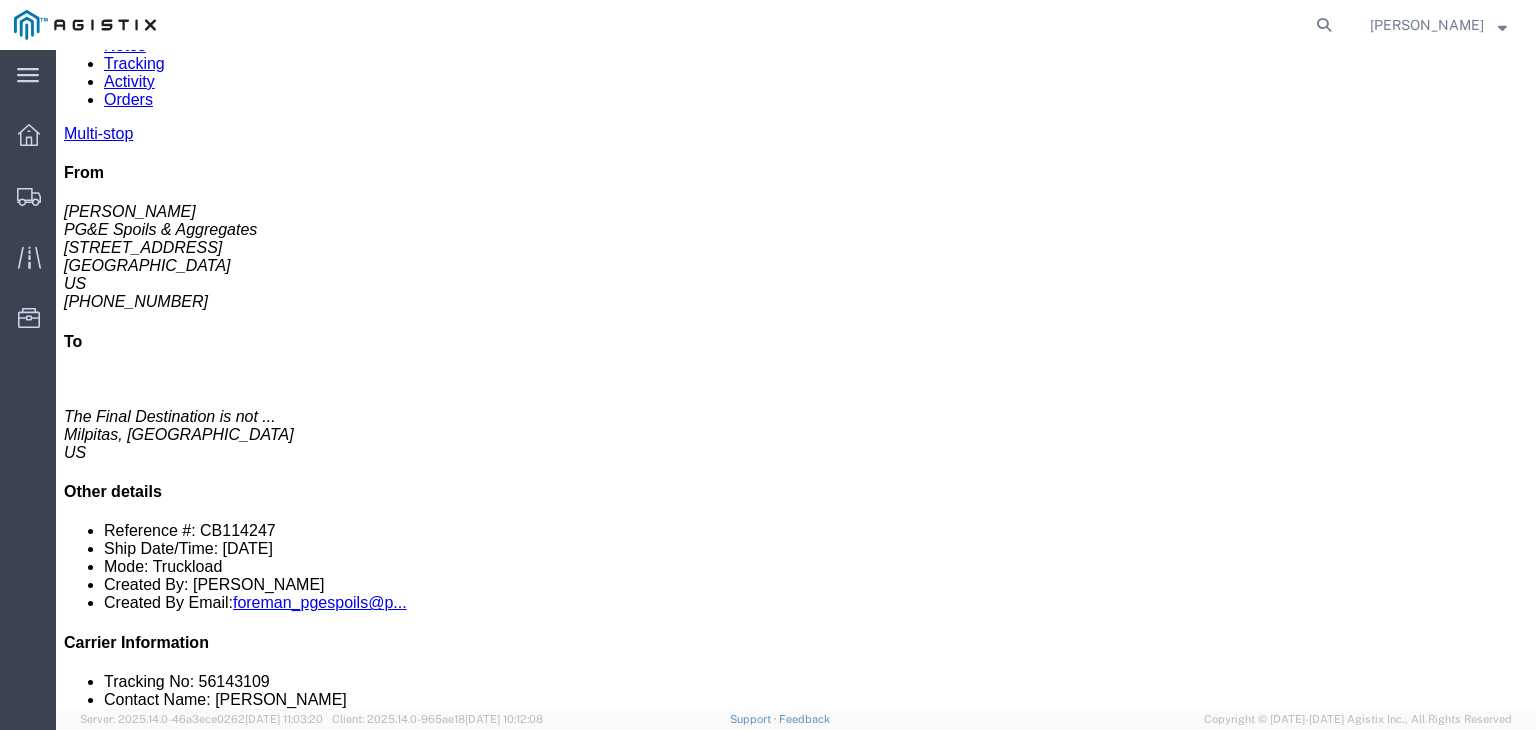 scroll, scrollTop: 242, scrollLeft: 0, axis: vertical 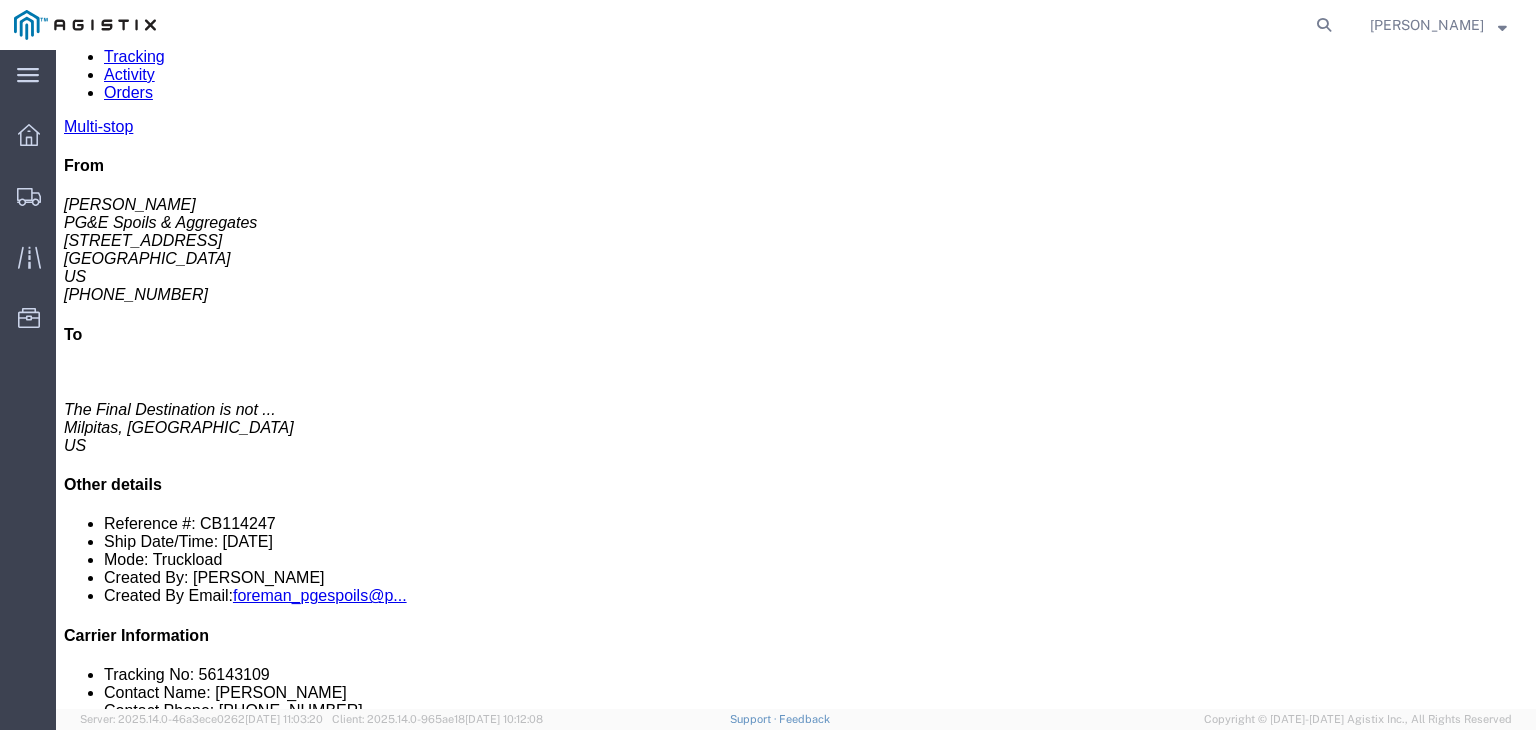 click on "Delete Tracking" at bounding box center (1454, 2826) 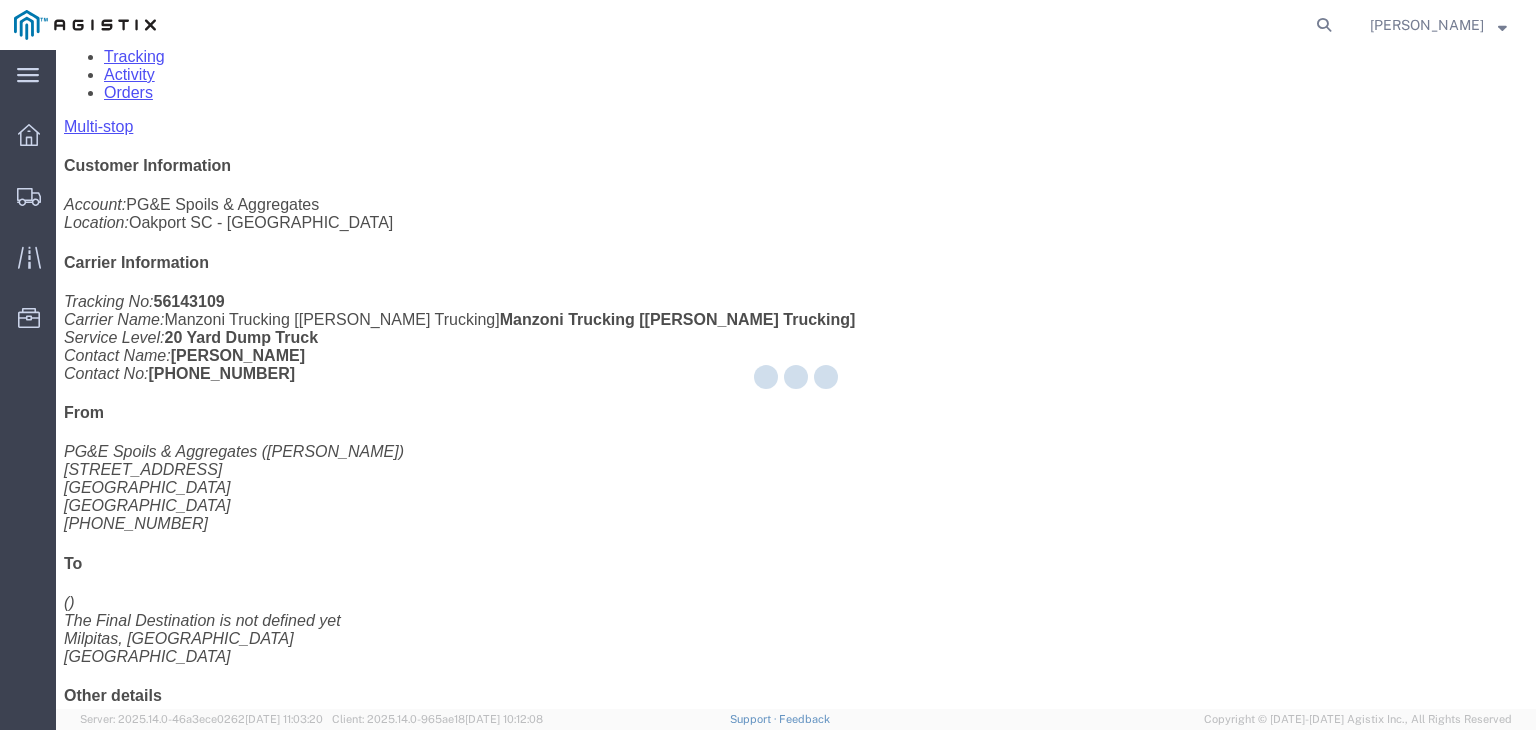 scroll, scrollTop: 191, scrollLeft: 0, axis: vertical 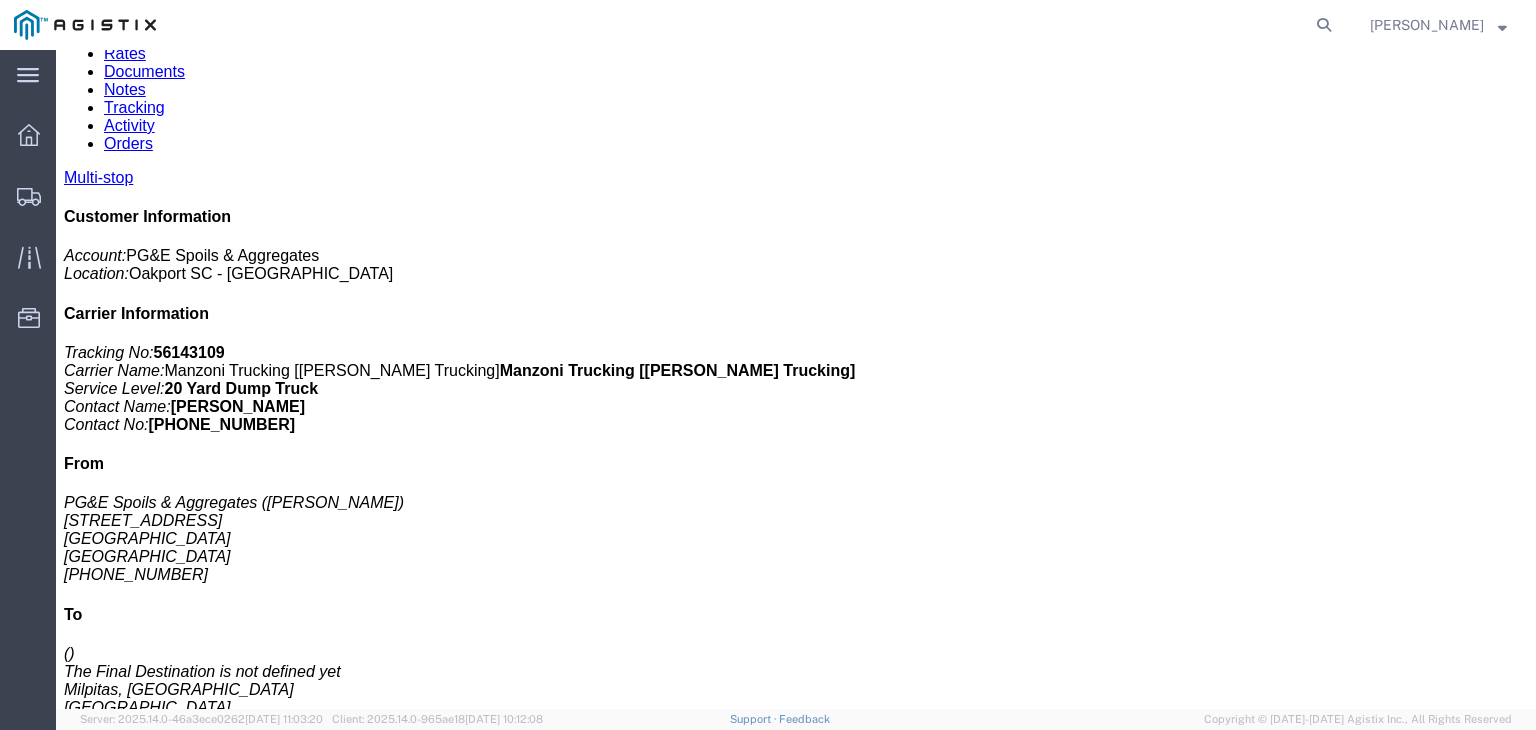 click on "Delete Tracking" at bounding box center (1456, 2669) 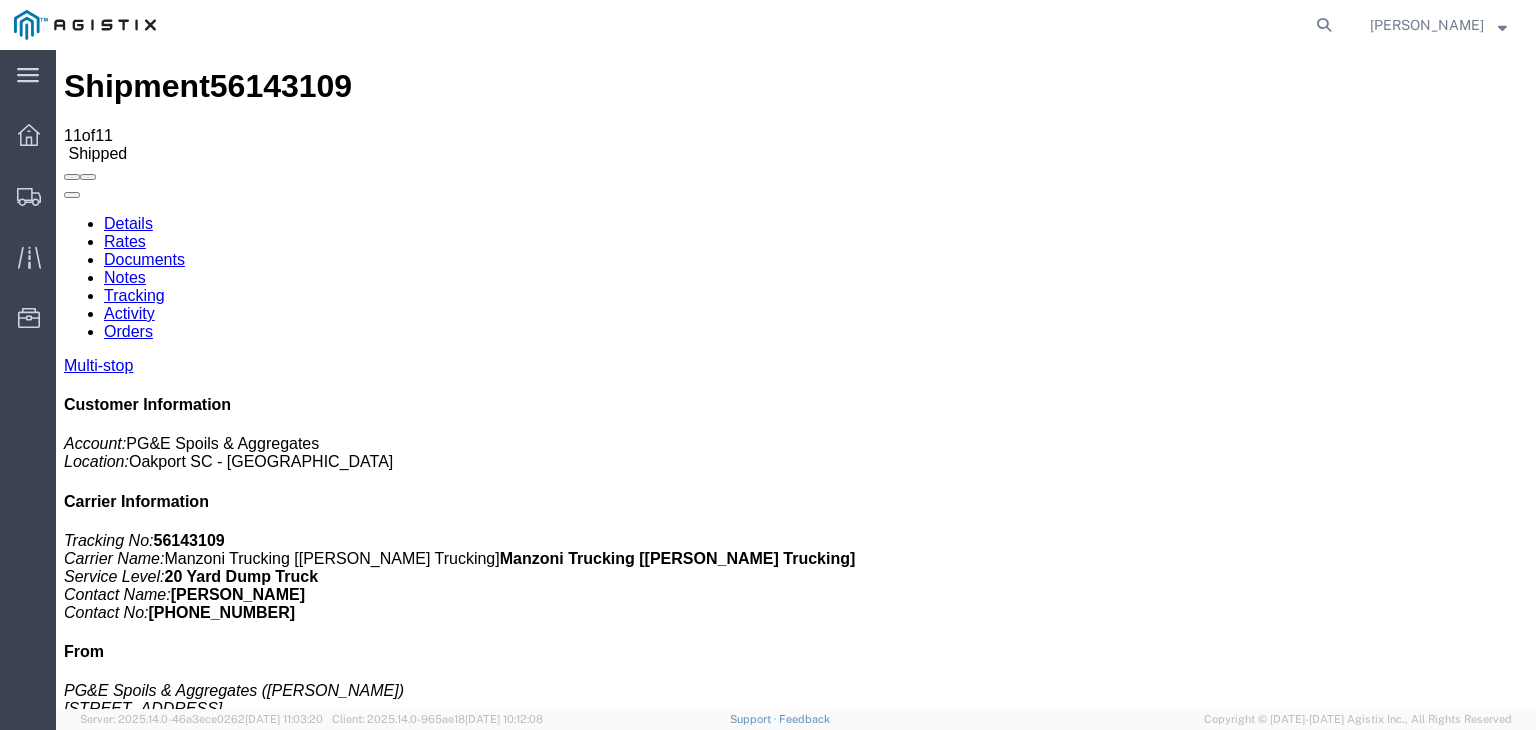 scroll, scrollTop: 0, scrollLeft: 0, axis: both 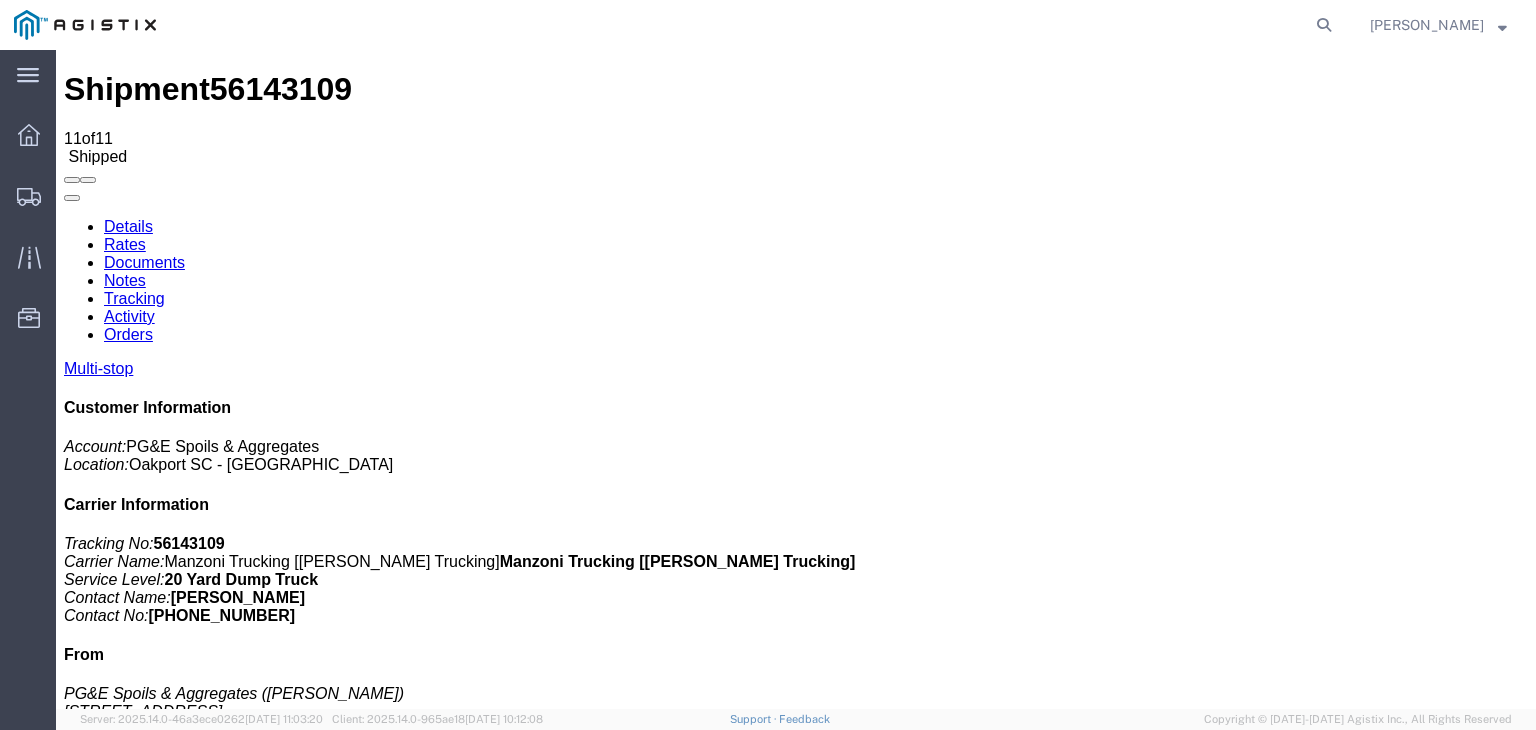 click on "Delete Tracking" at bounding box center [1456, 2754] 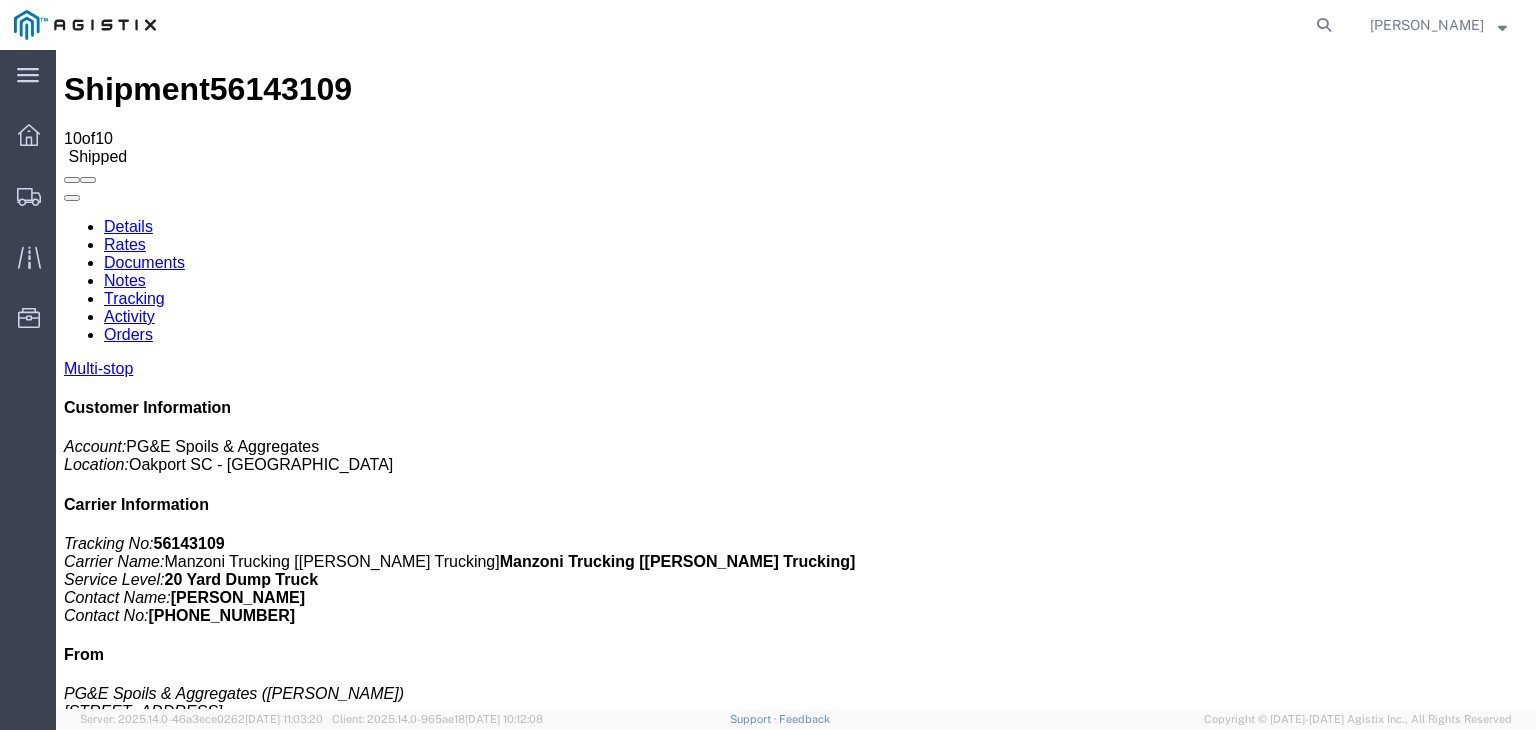click on "Delete Tracking" at bounding box center [1456, 2432] 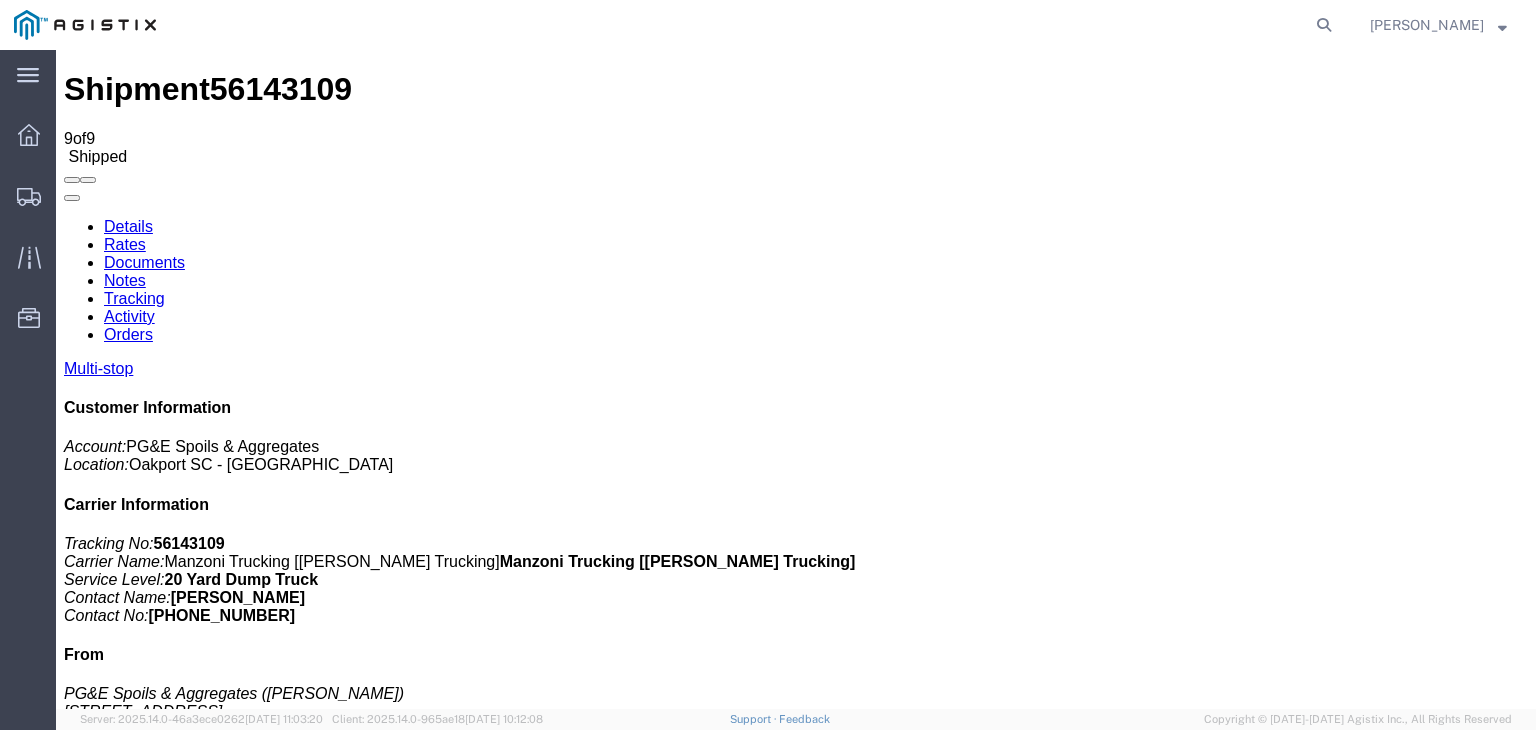 click on "Delete Tracking" at bounding box center (1456, 2328) 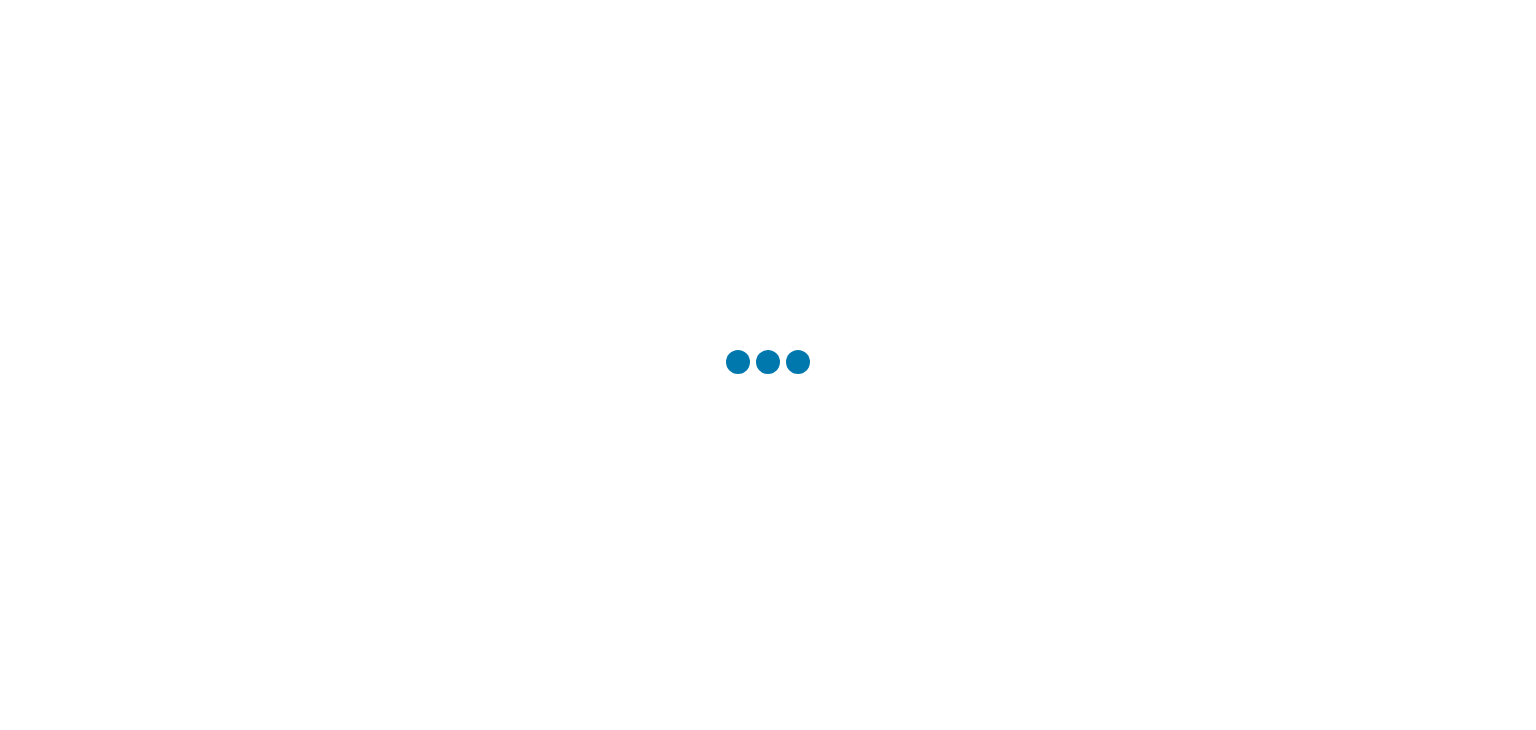 scroll, scrollTop: 0, scrollLeft: 0, axis: both 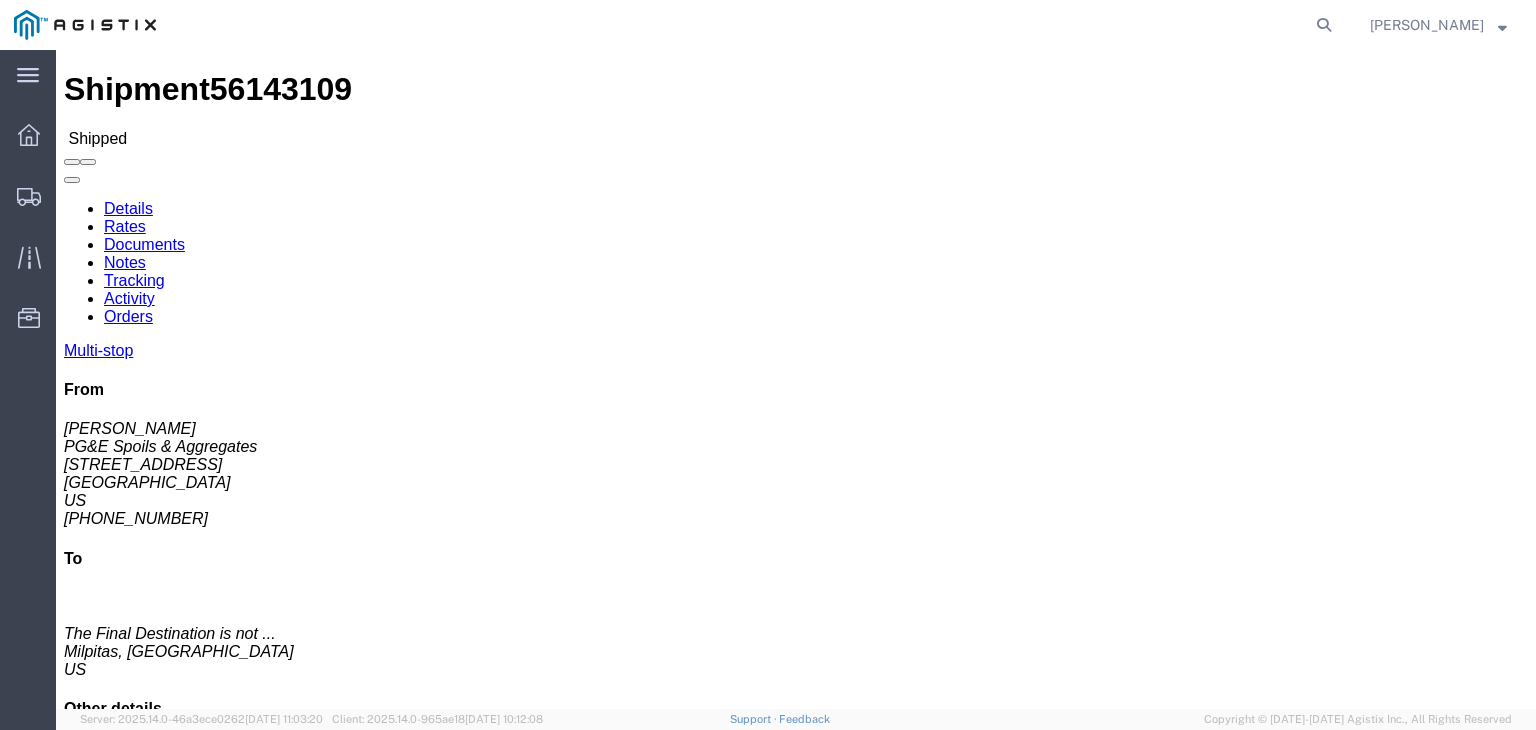 click on "Documents" 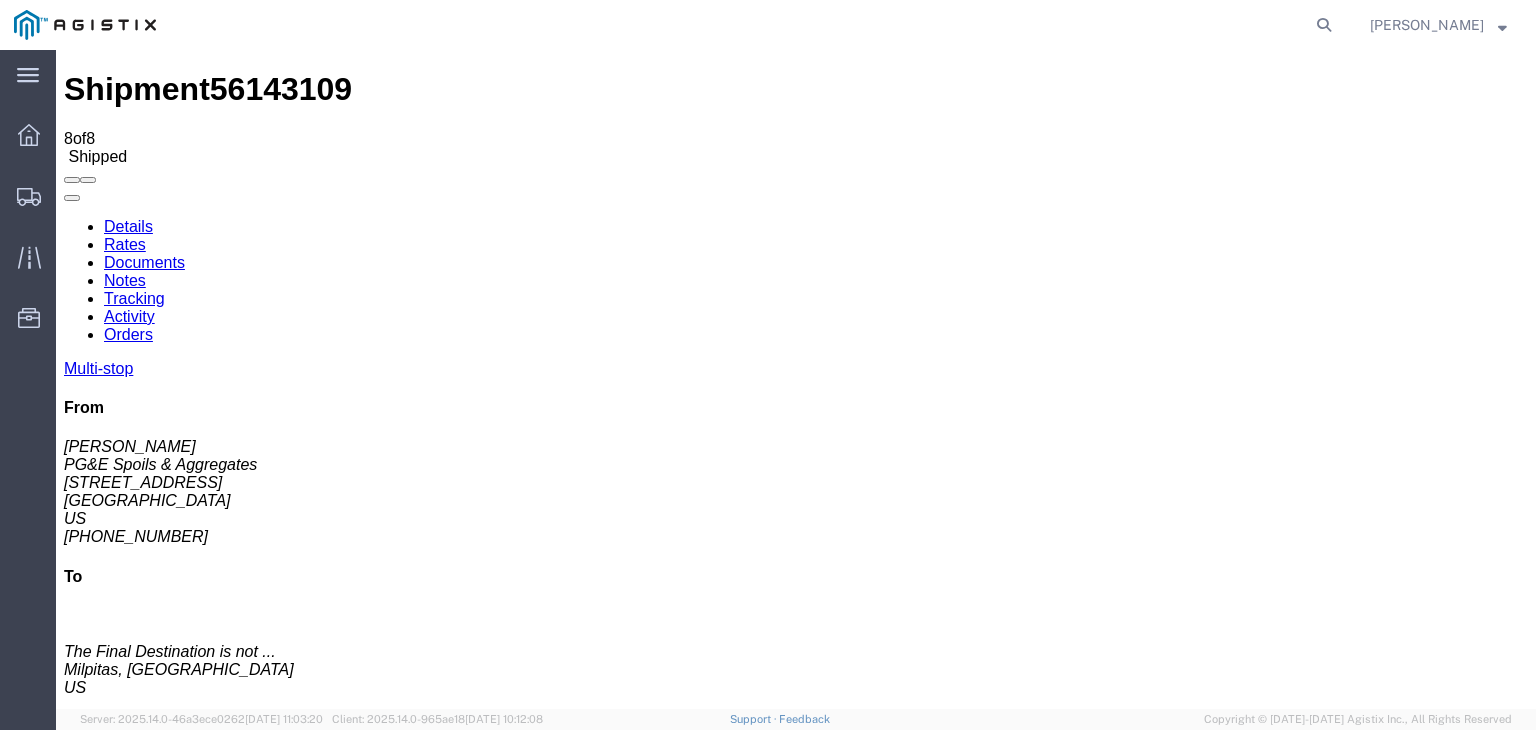 click on "IMG_5792.jpg" at bounding box center (181, 1797) 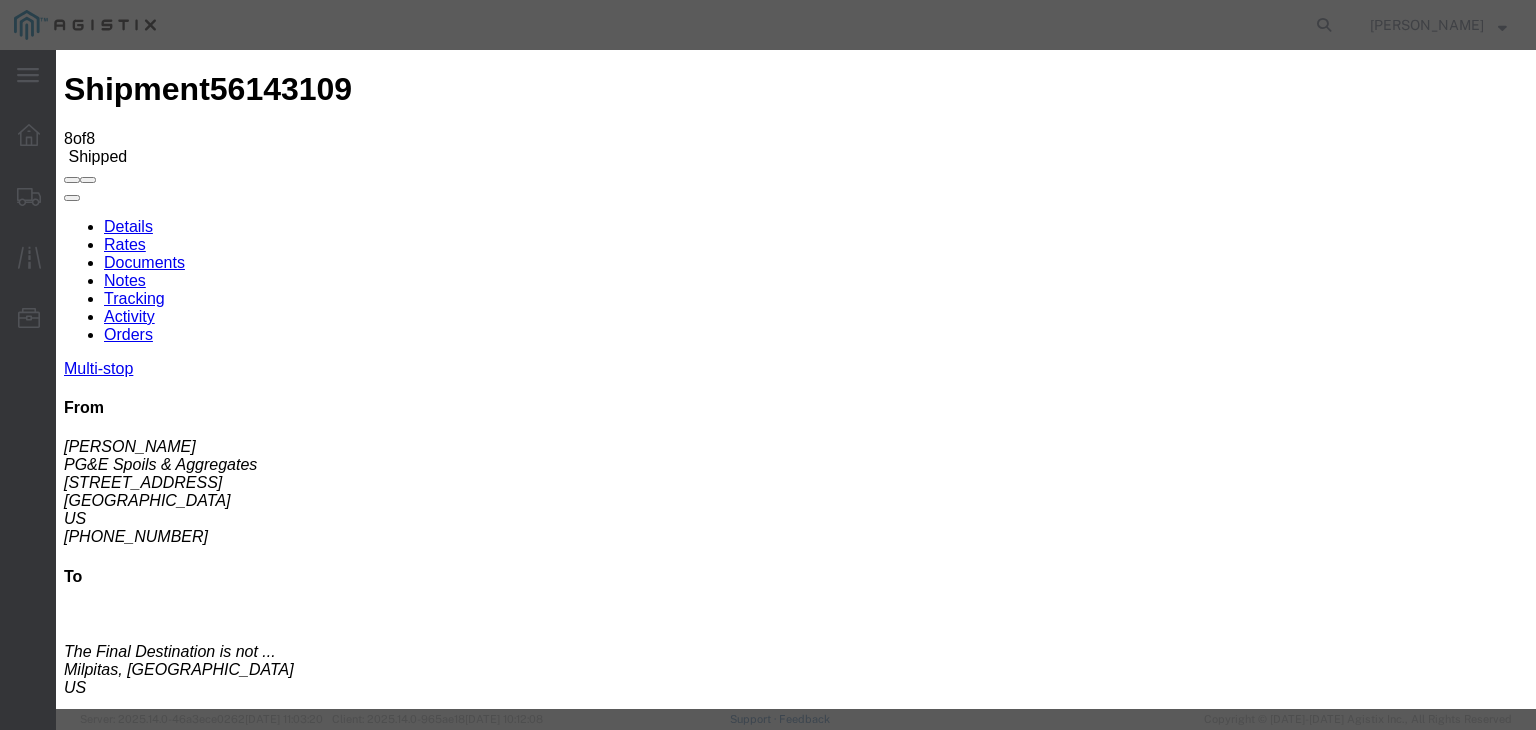 click on "Delete" at bounding box center (91, 3517) 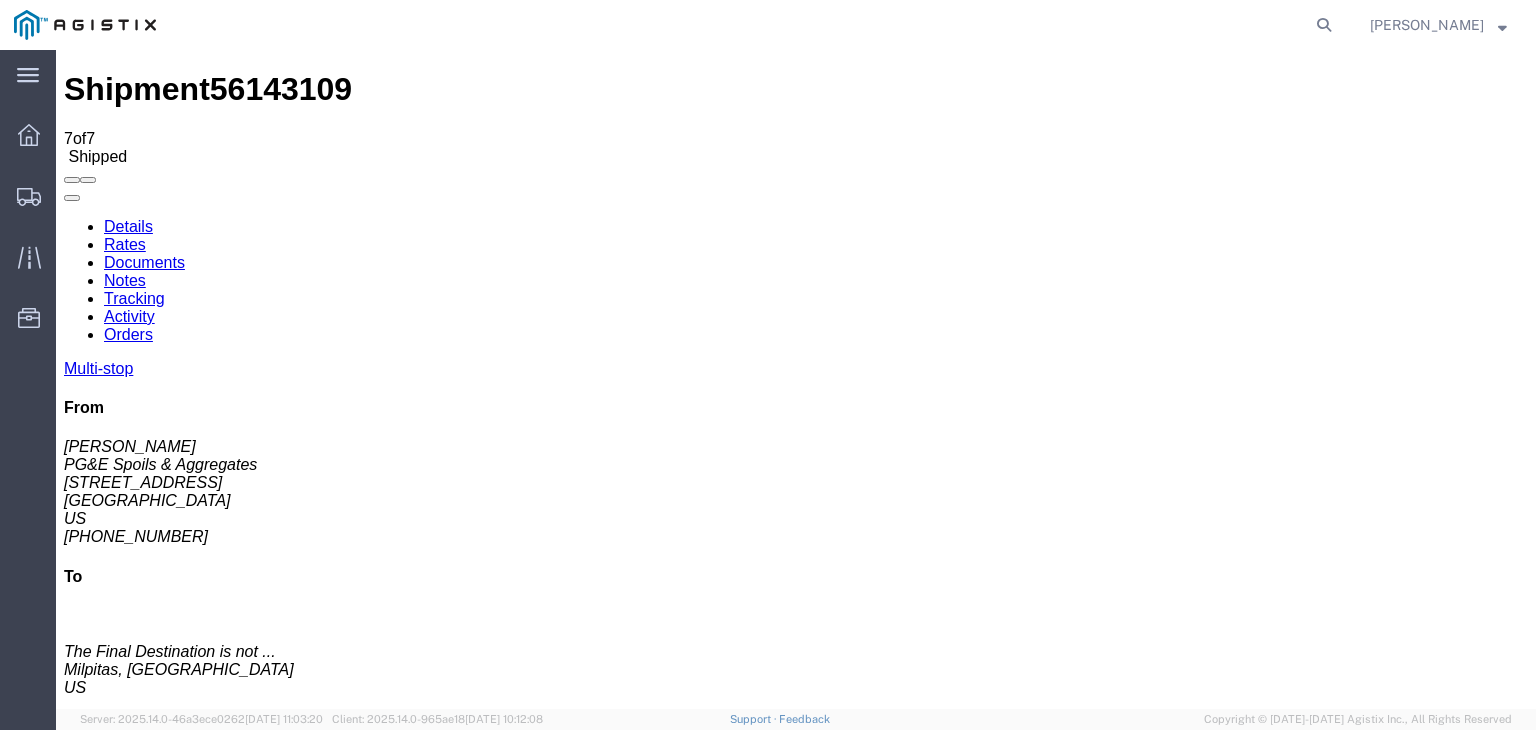 click on "Attach Documents" at bounding box center [126, 1175] 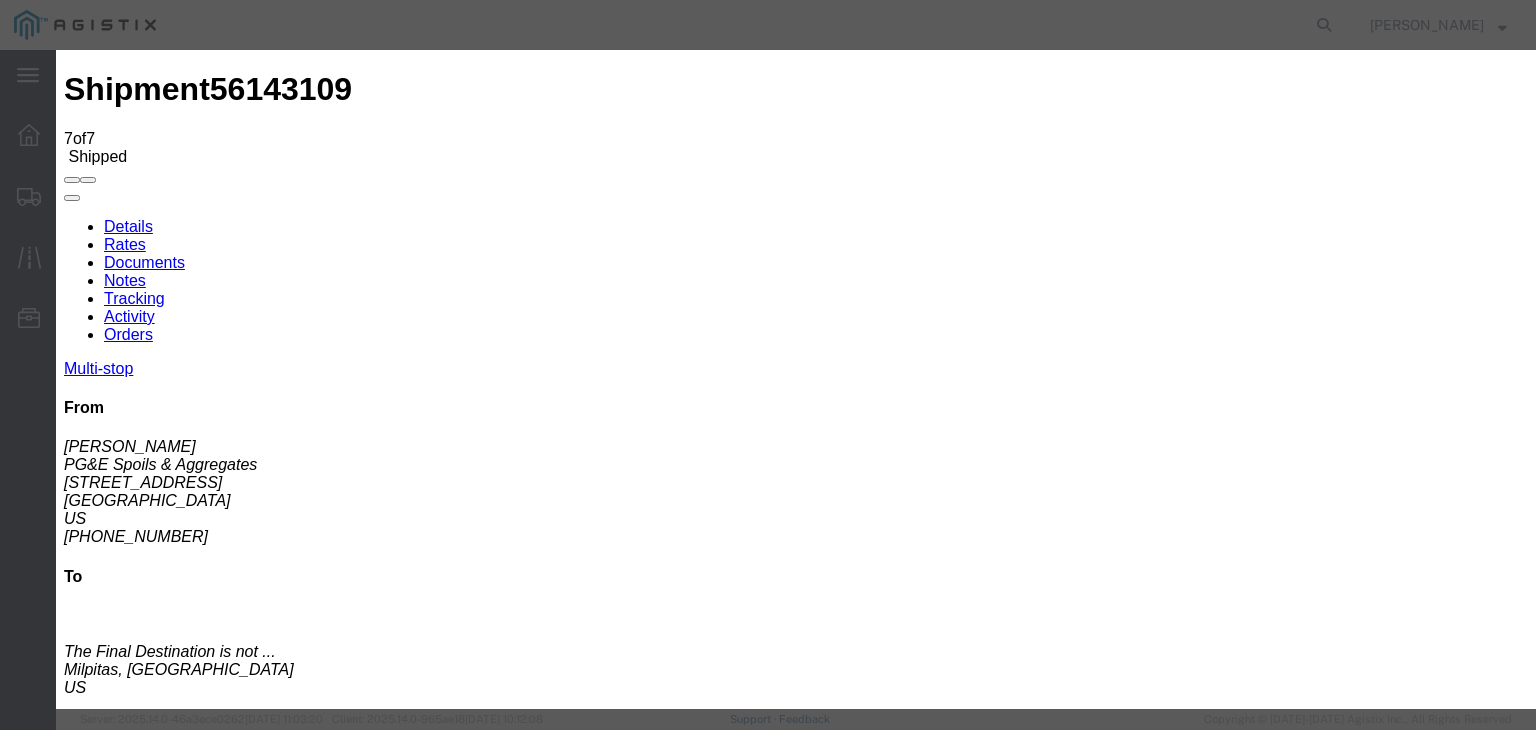 click on "Browse" at bounding box center (94, 1956) 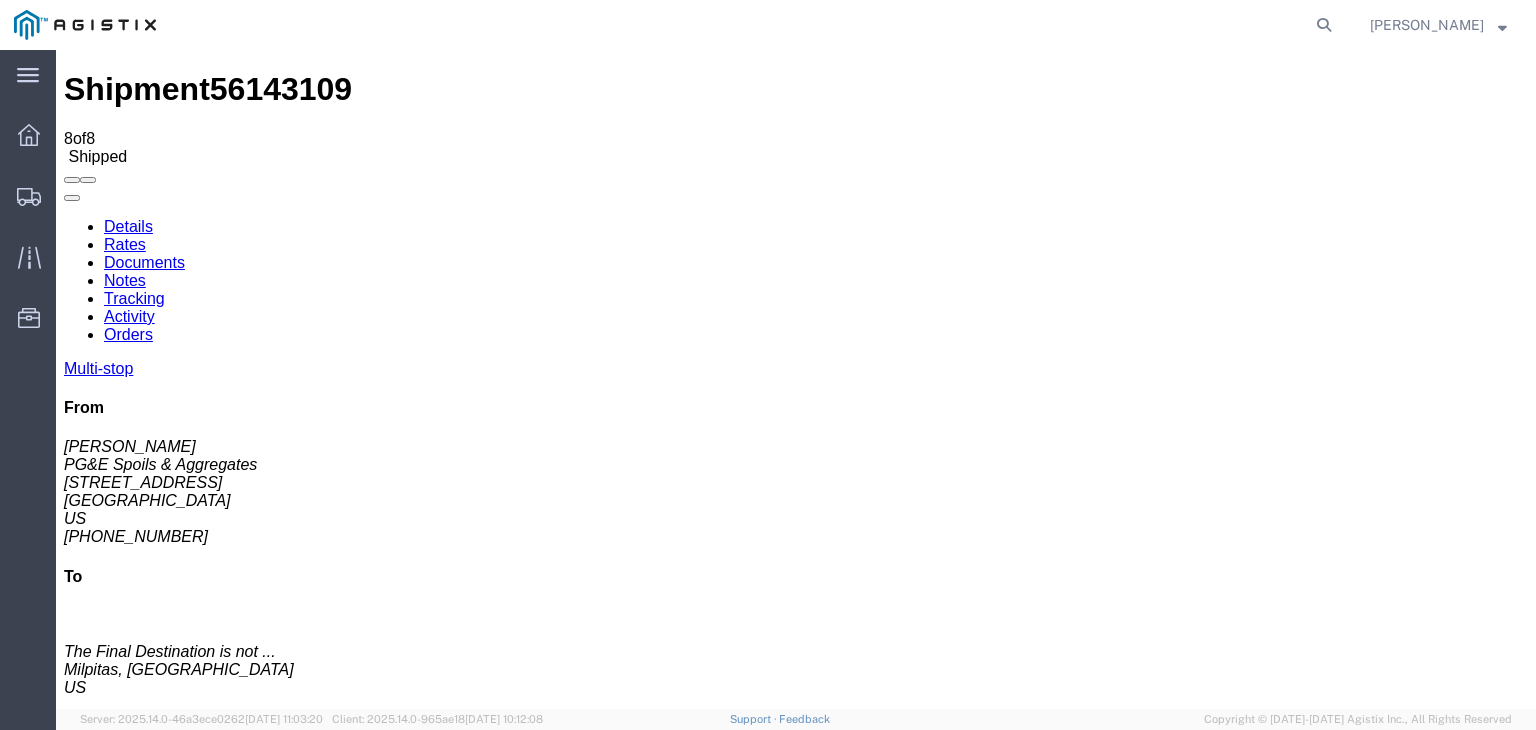 click on "image_2025-07-10_15_35_47.jpg" at bounding box center (251, 1797) 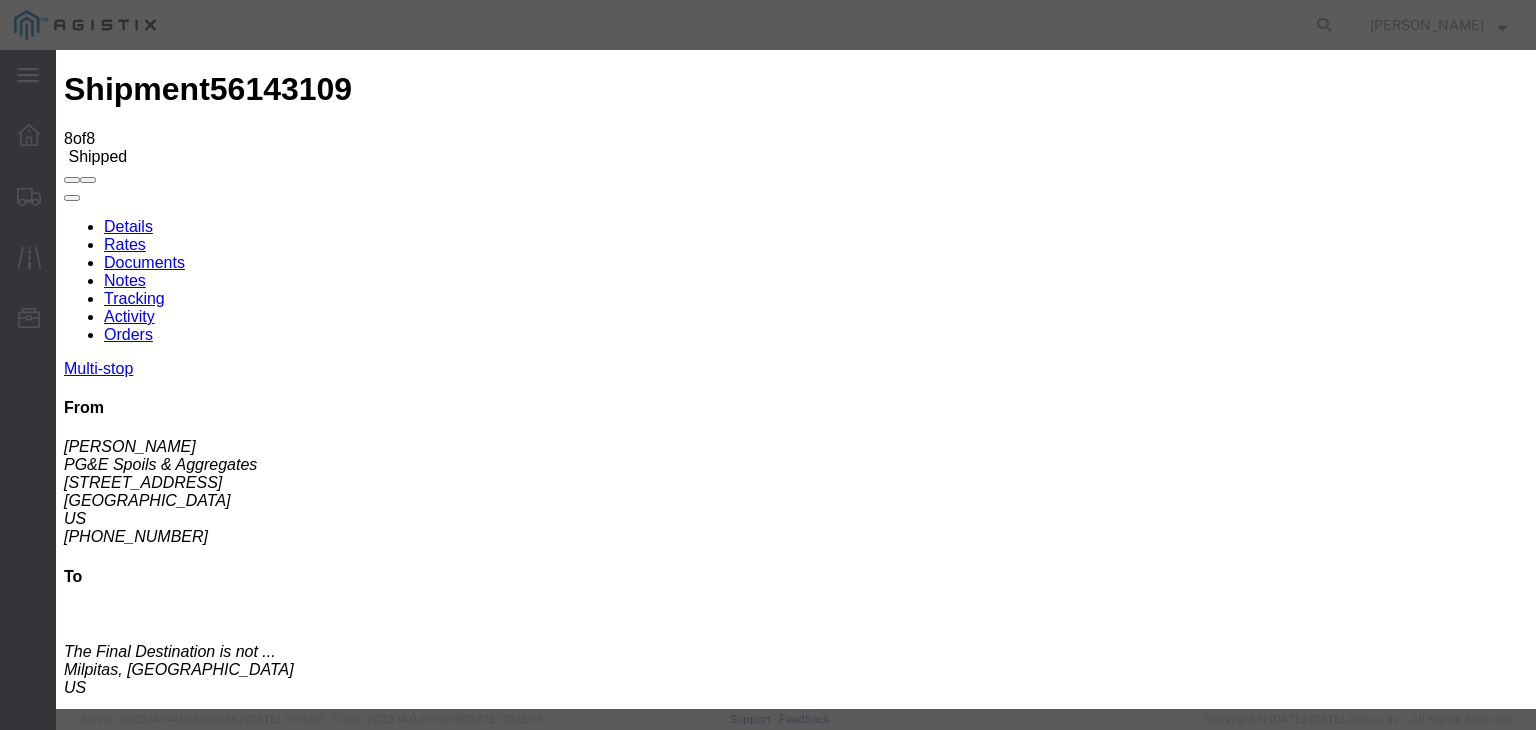 type on "07/10/2025" 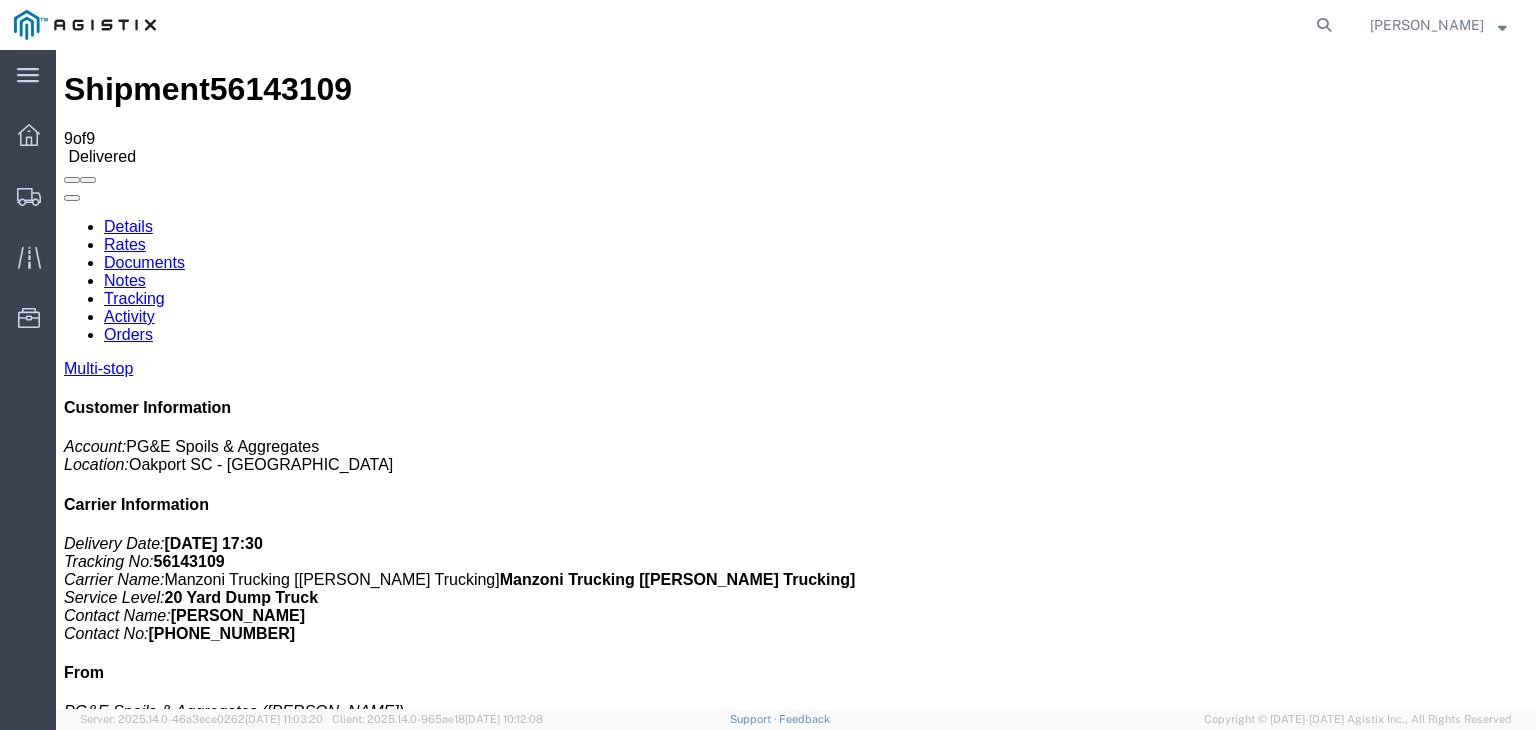 click on "Notes" at bounding box center (125, 280) 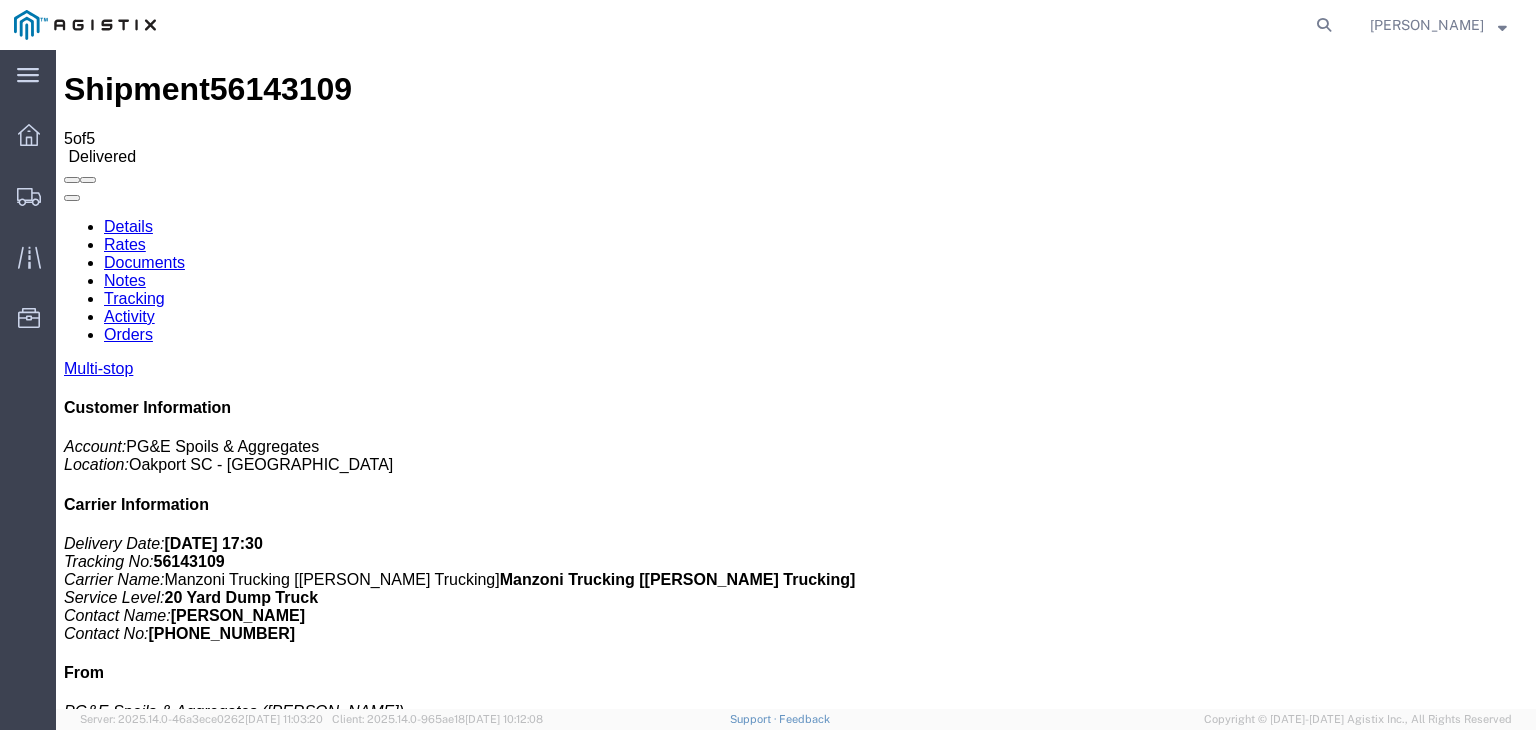 click on "Tracking" at bounding box center [134, 298] 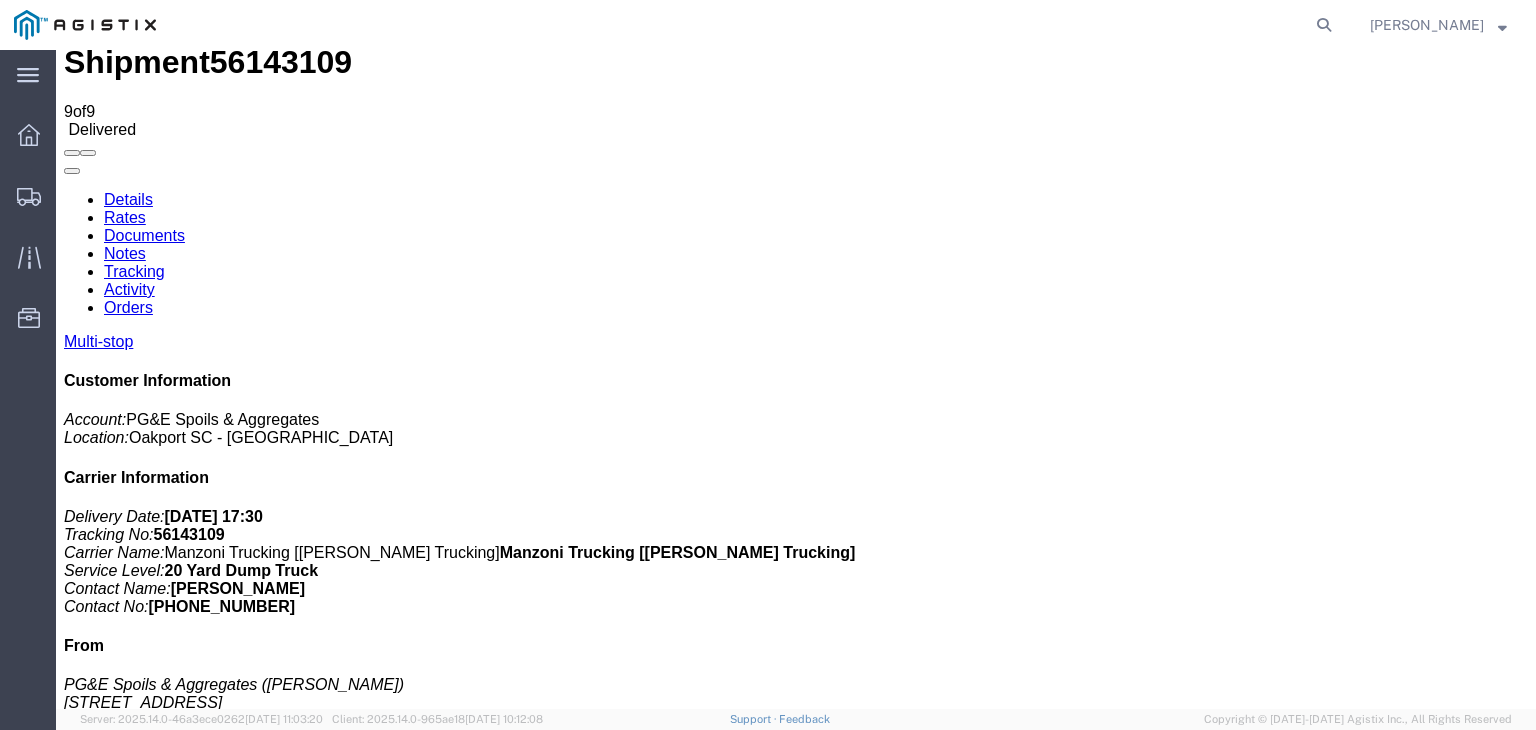 scroll, scrollTop: 39, scrollLeft: 0, axis: vertical 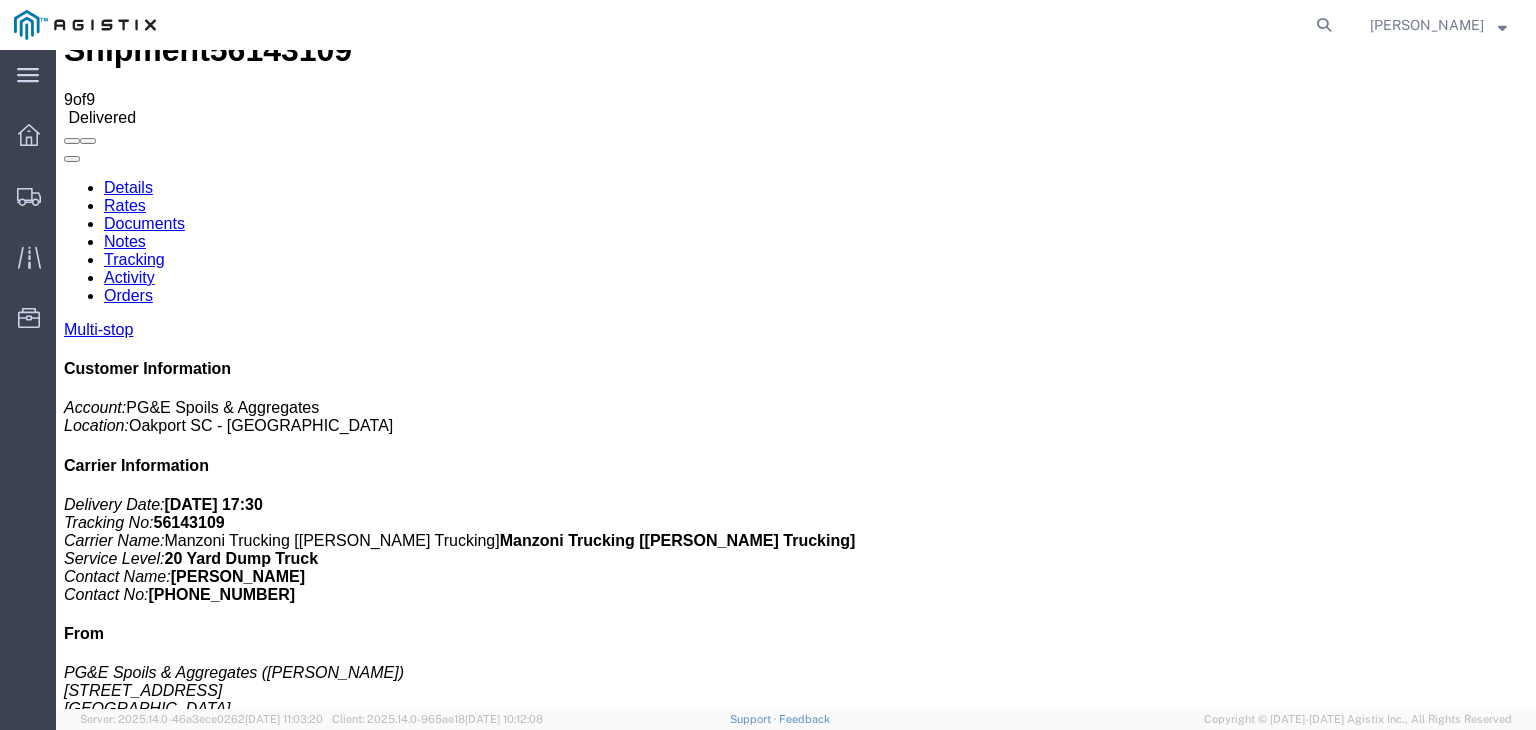 click on "Notes" at bounding box center (125, 241) 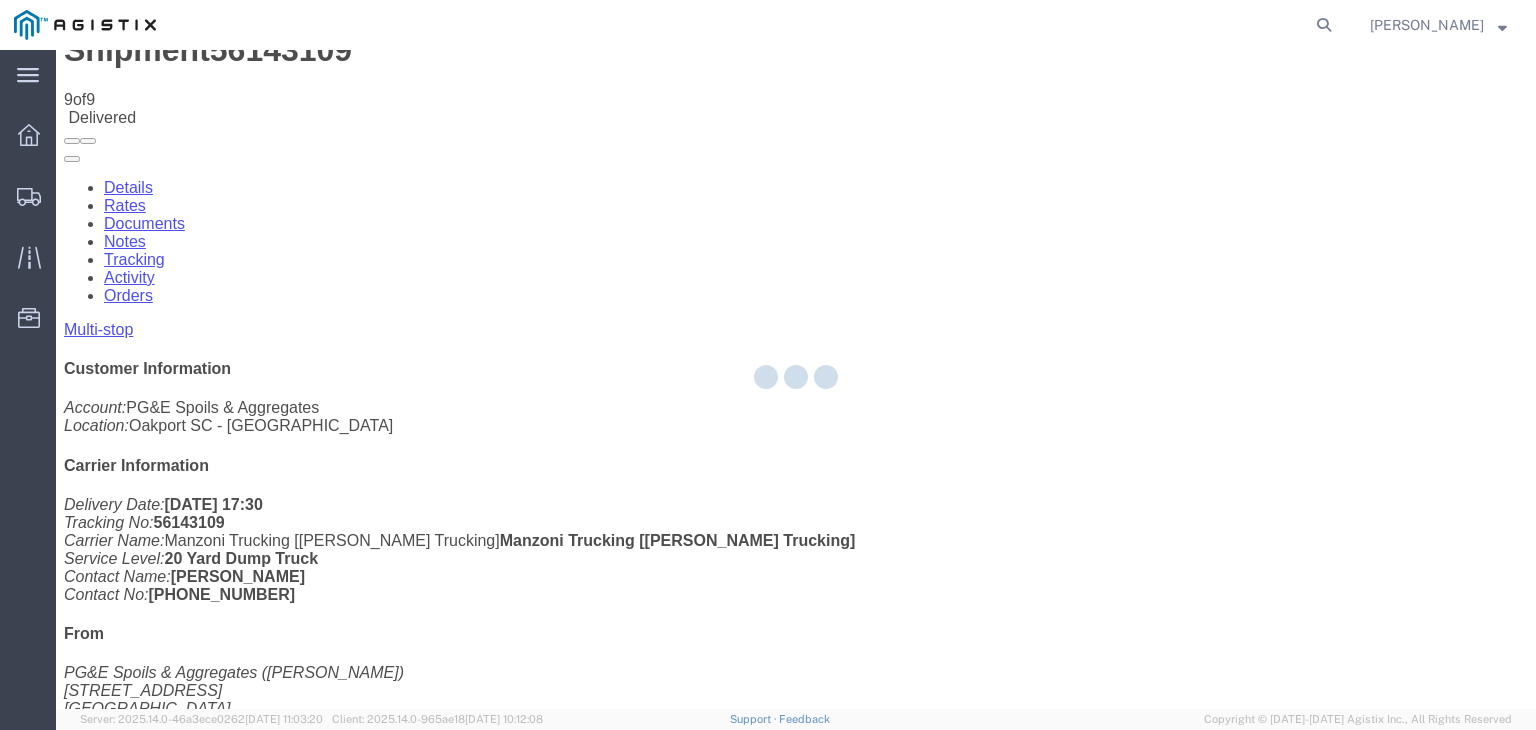scroll, scrollTop: 0, scrollLeft: 0, axis: both 